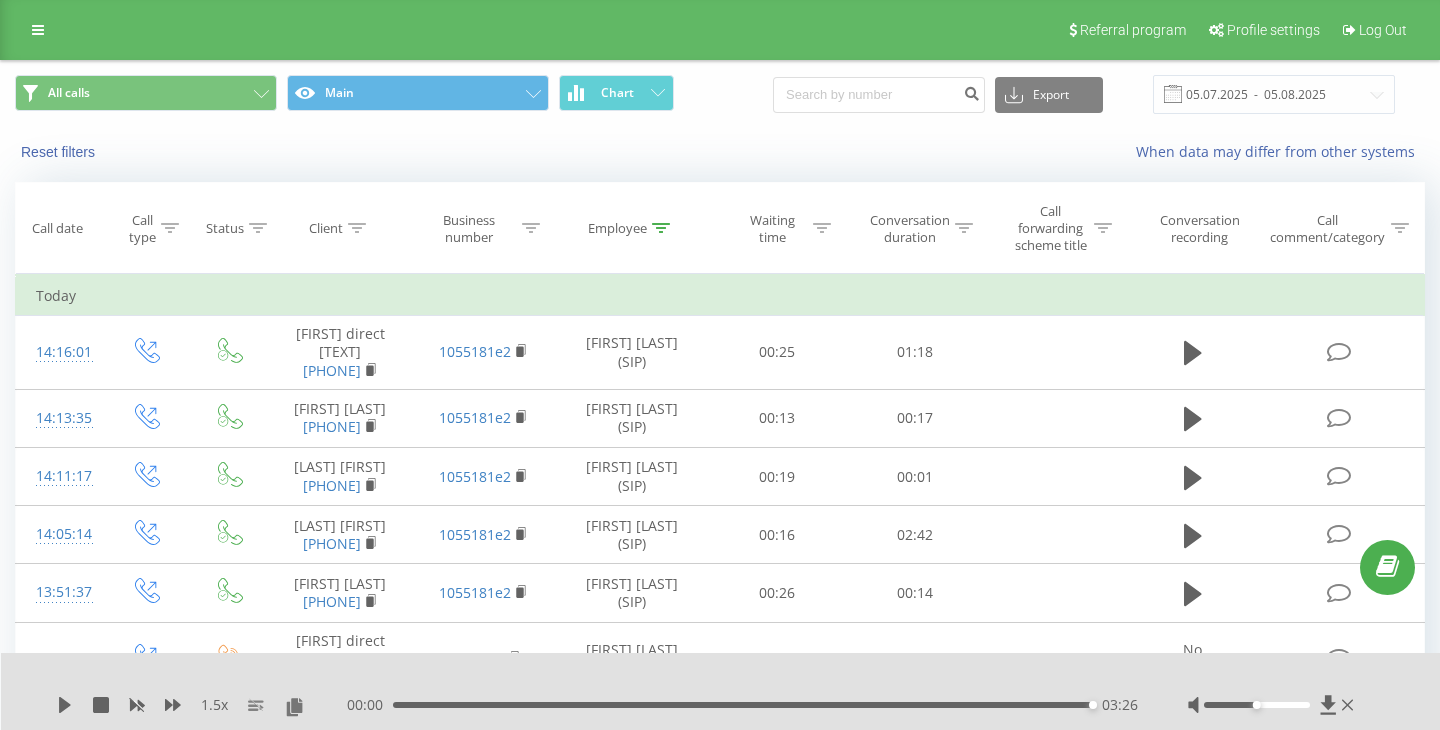 scroll, scrollTop: 3021, scrollLeft: 0, axis: vertical 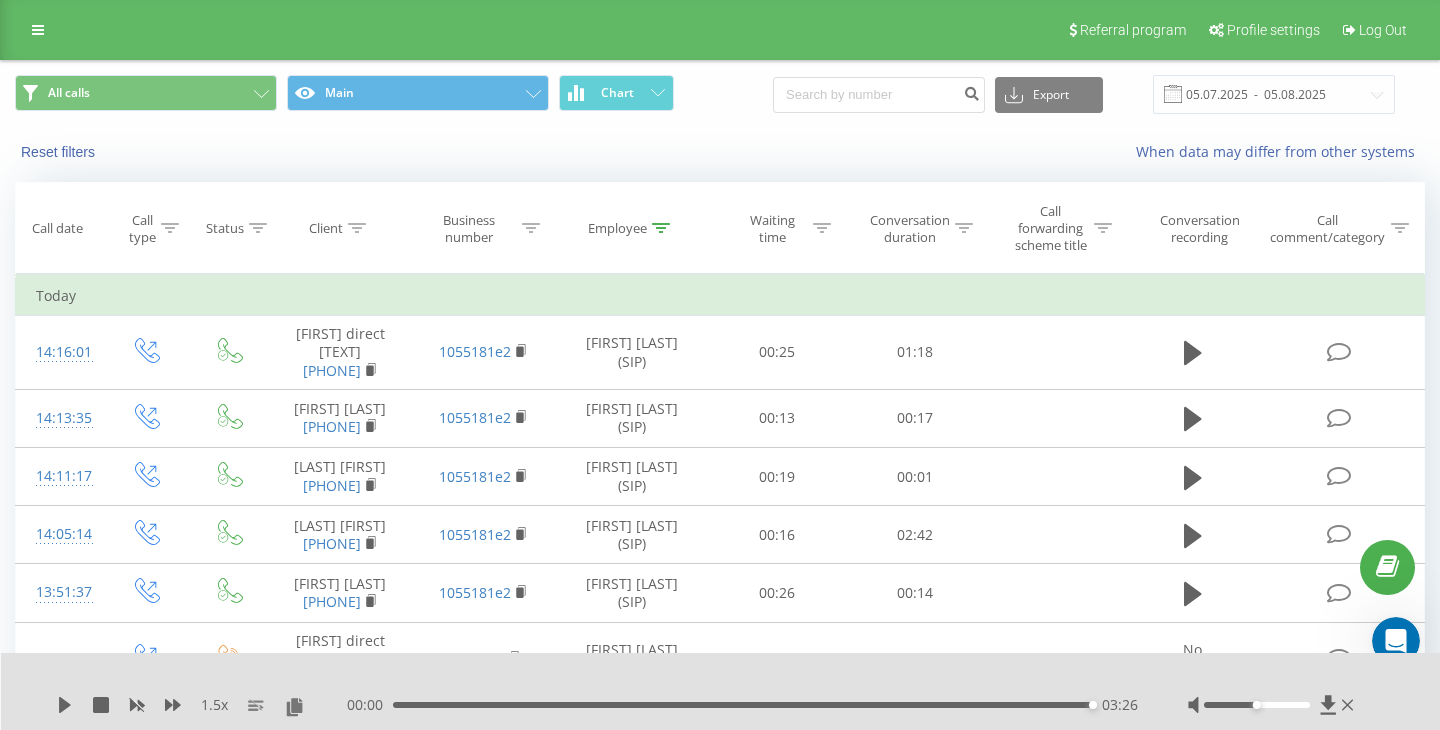 click 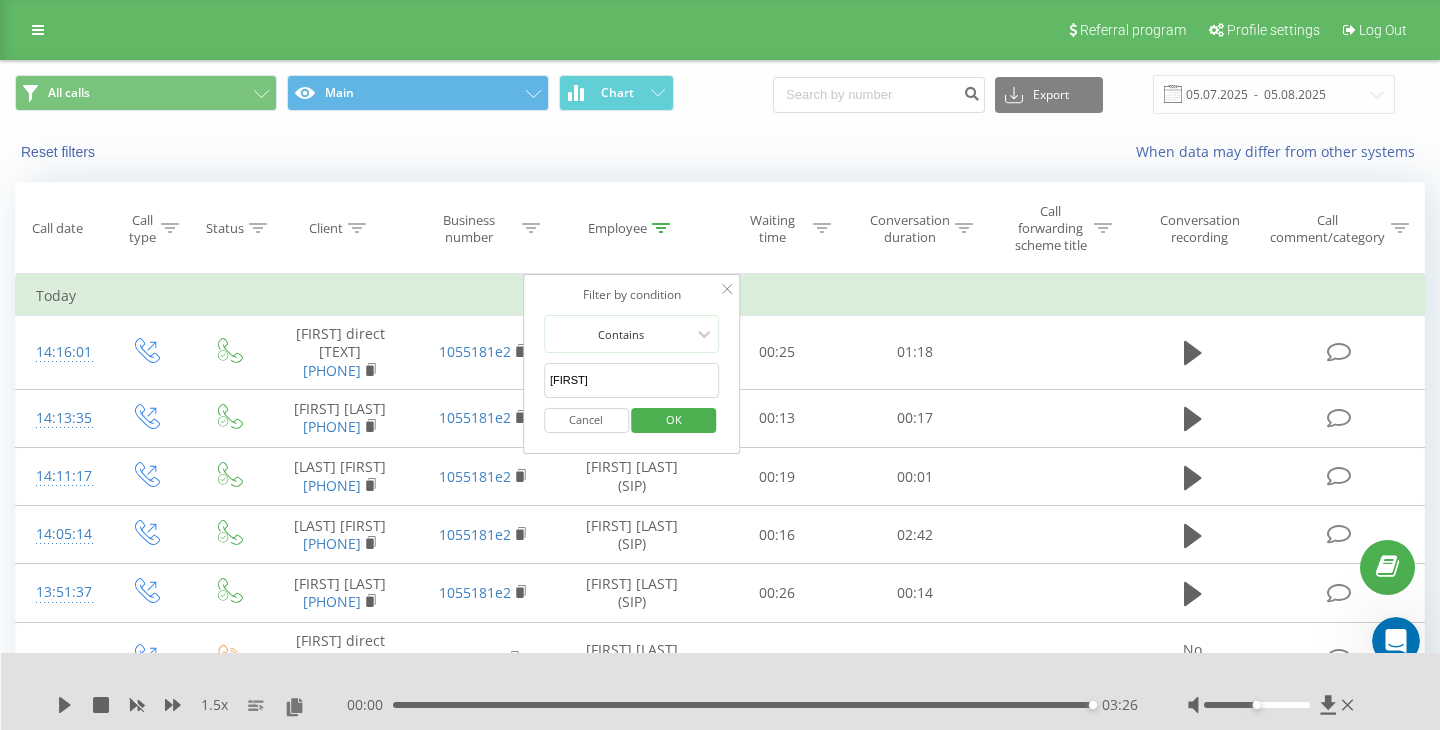 click on "[FIRST]" at bounding box center [632, 380] 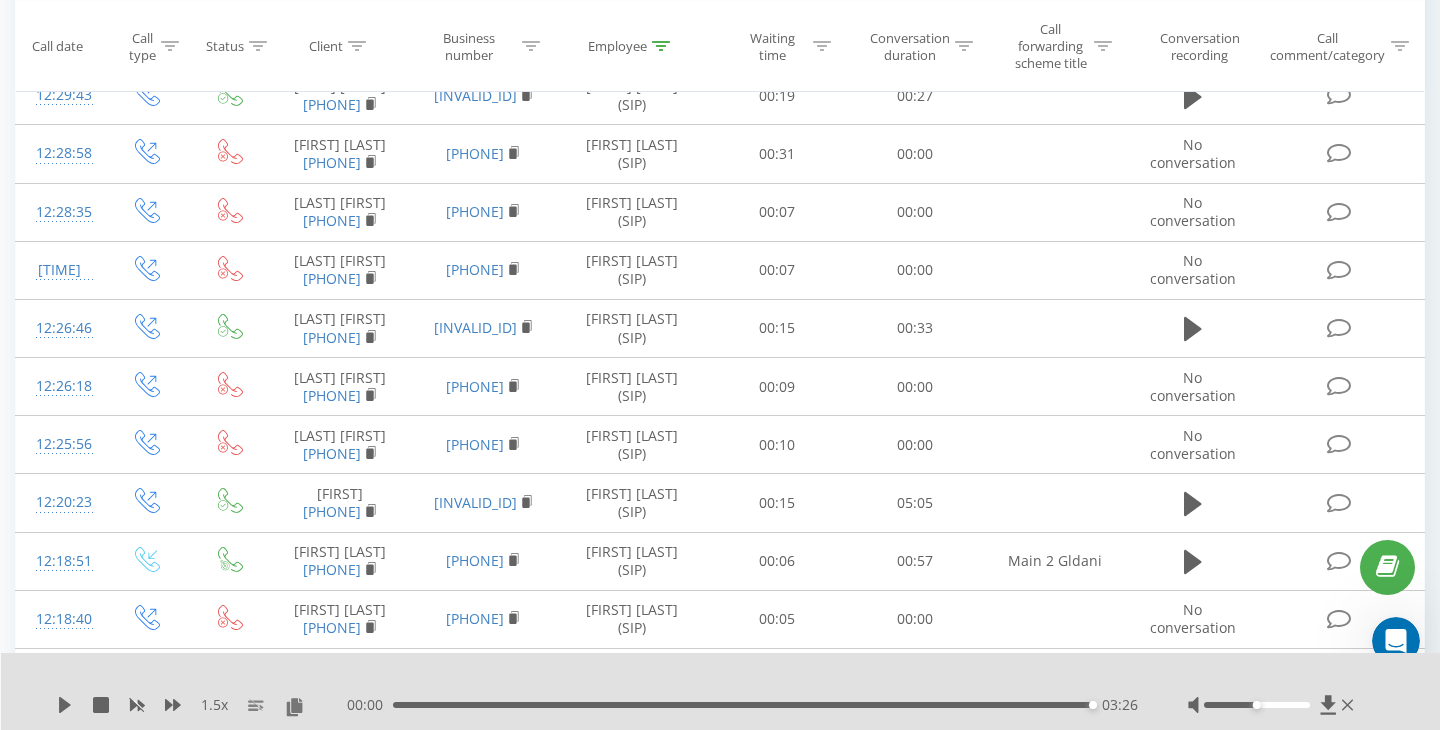 scroll, scrollTop: 2411, scrollLeft: 0, axis: vertical 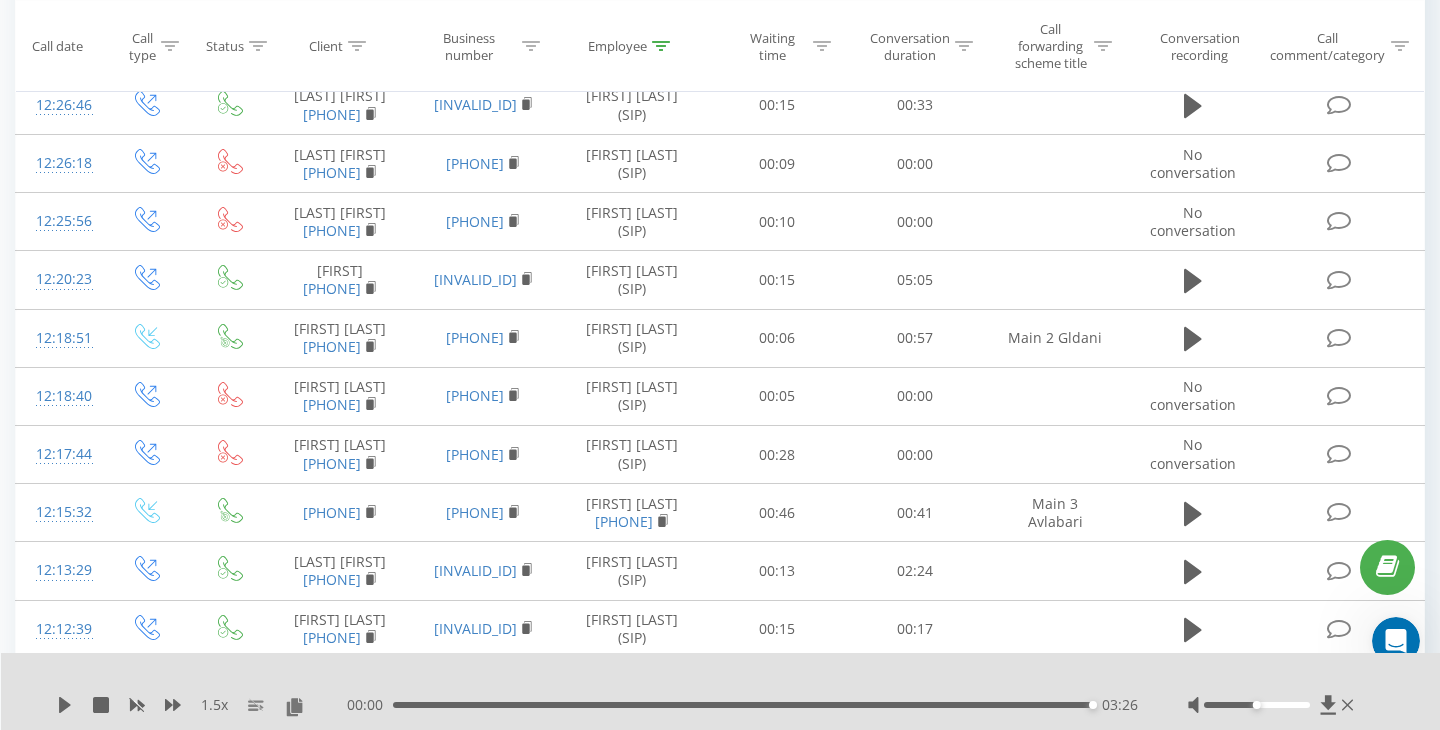 click 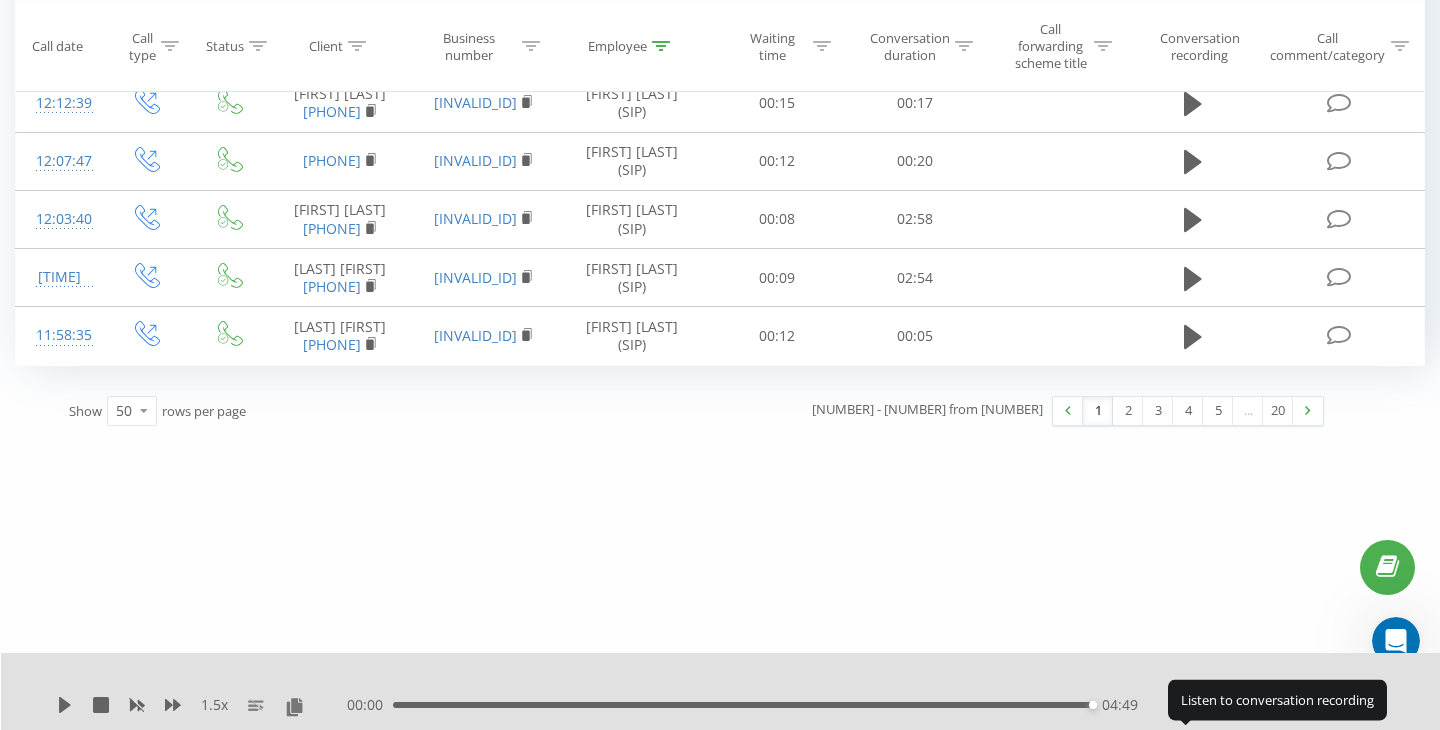 scroll, scrollTop: 3355, scrollLeft: 0, axis: vertical 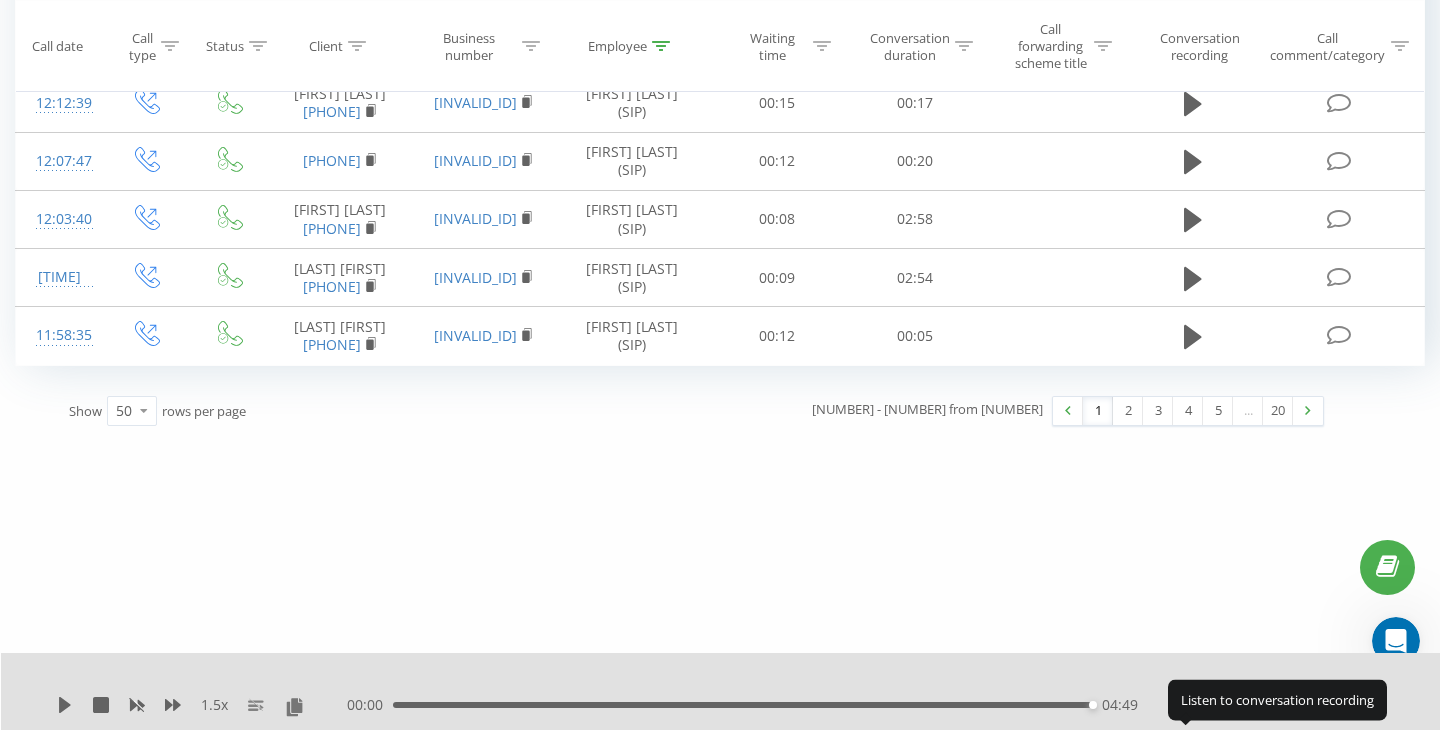 click 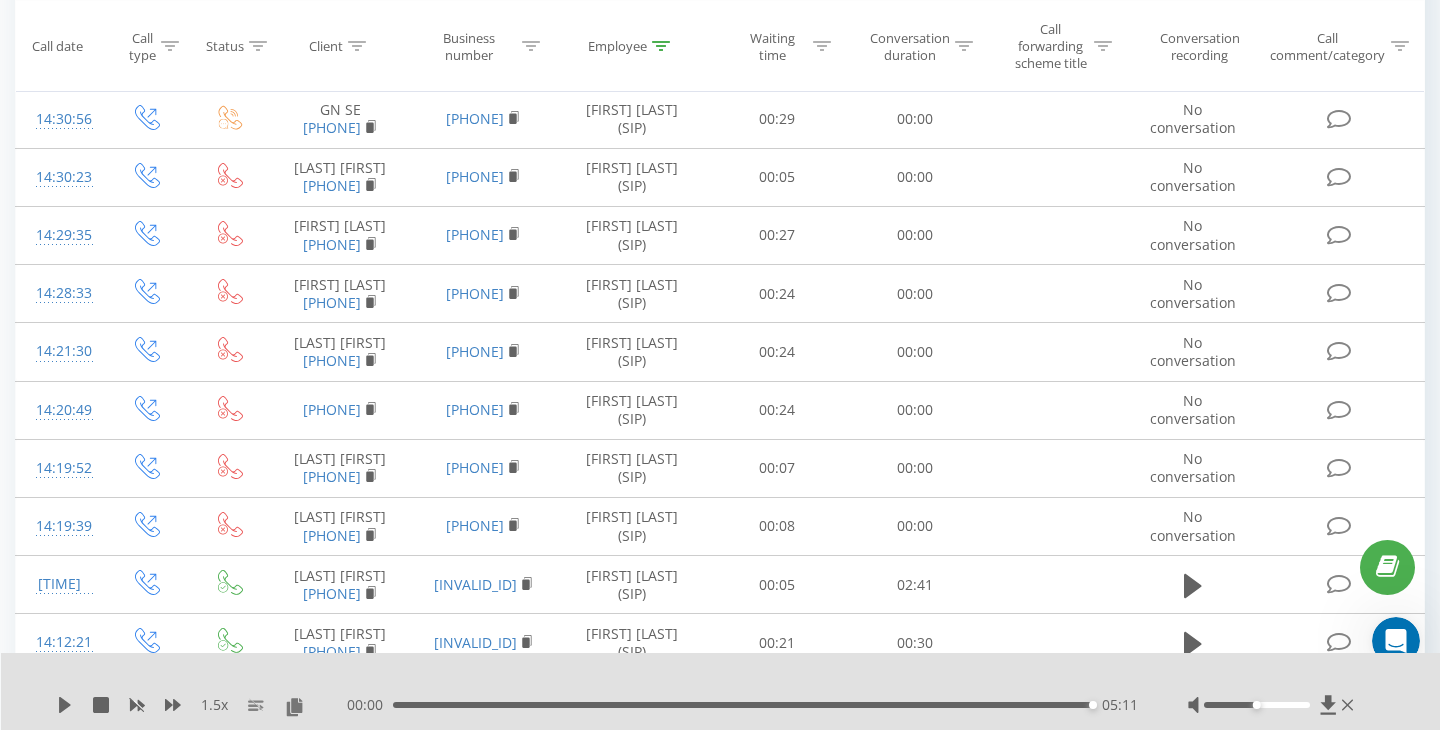 scroll, scrollTop: 0, scrollLeft: 0, axis: both 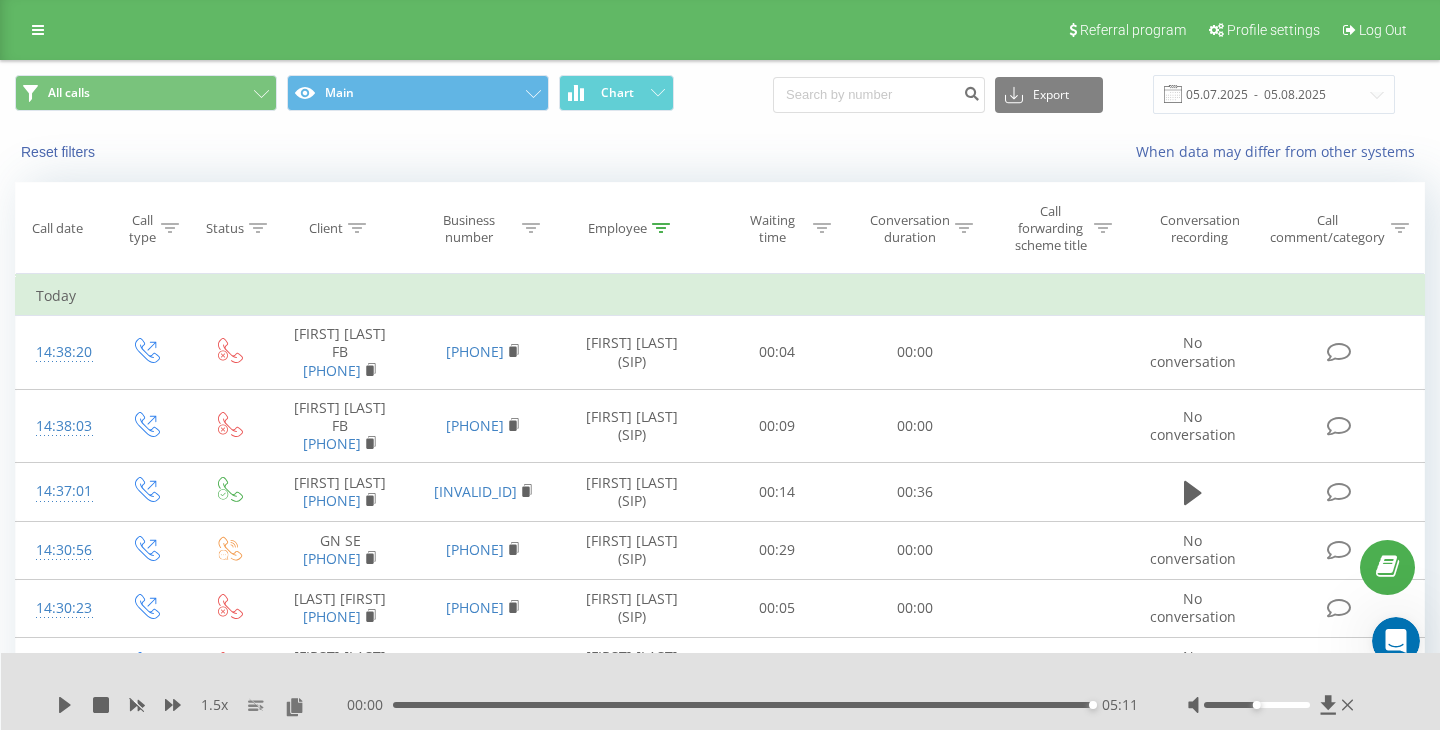 click 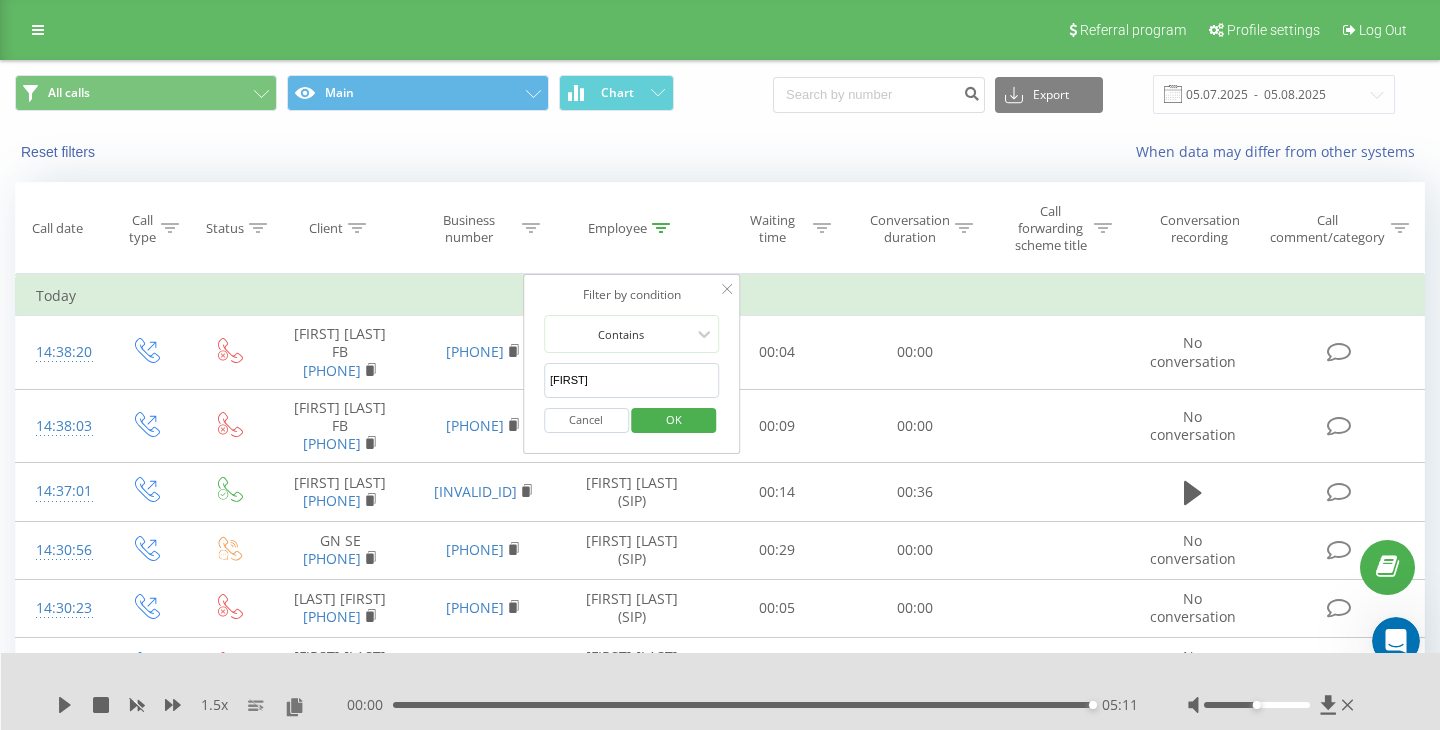 click on "[FIRST]" at bounding box center [632, 380] 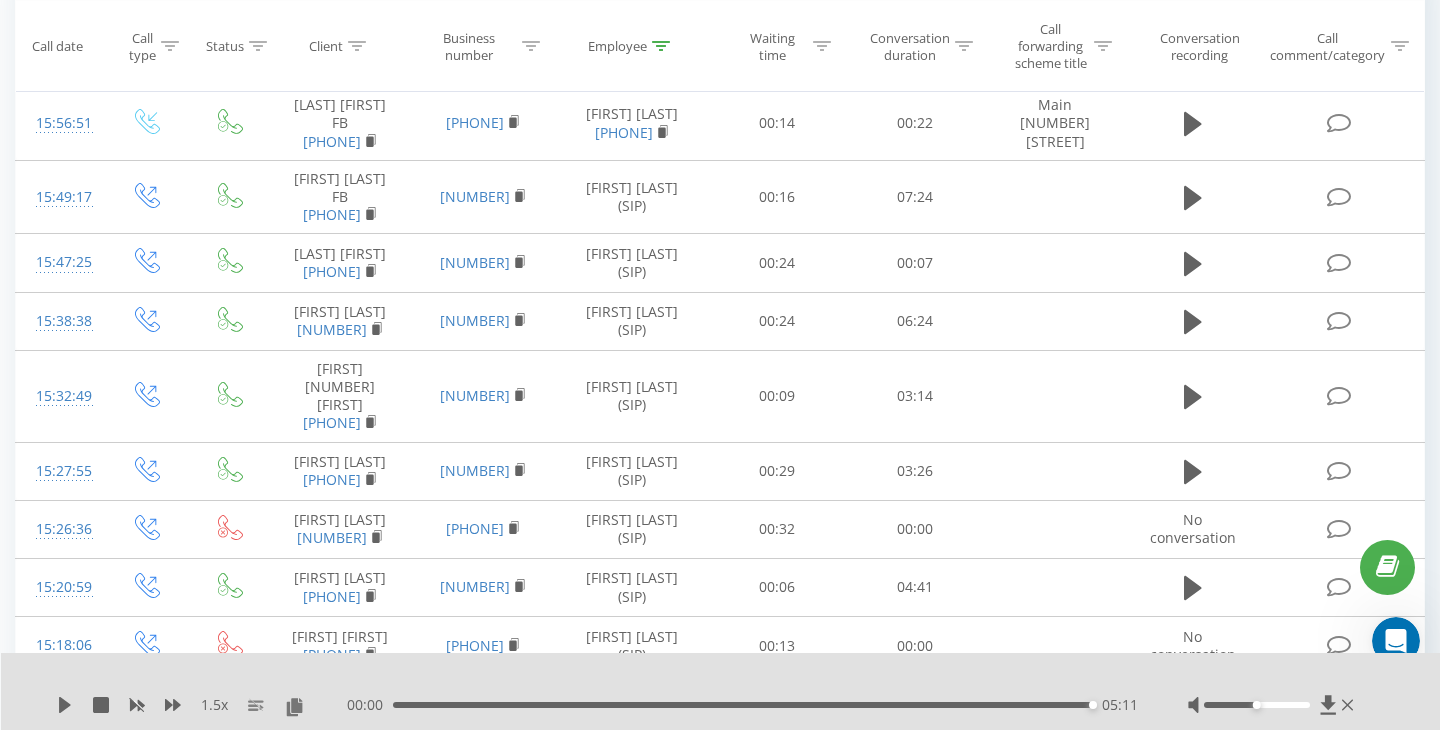 scroll, scrollTop: 233, scrollLeft: 0, axis: vertical 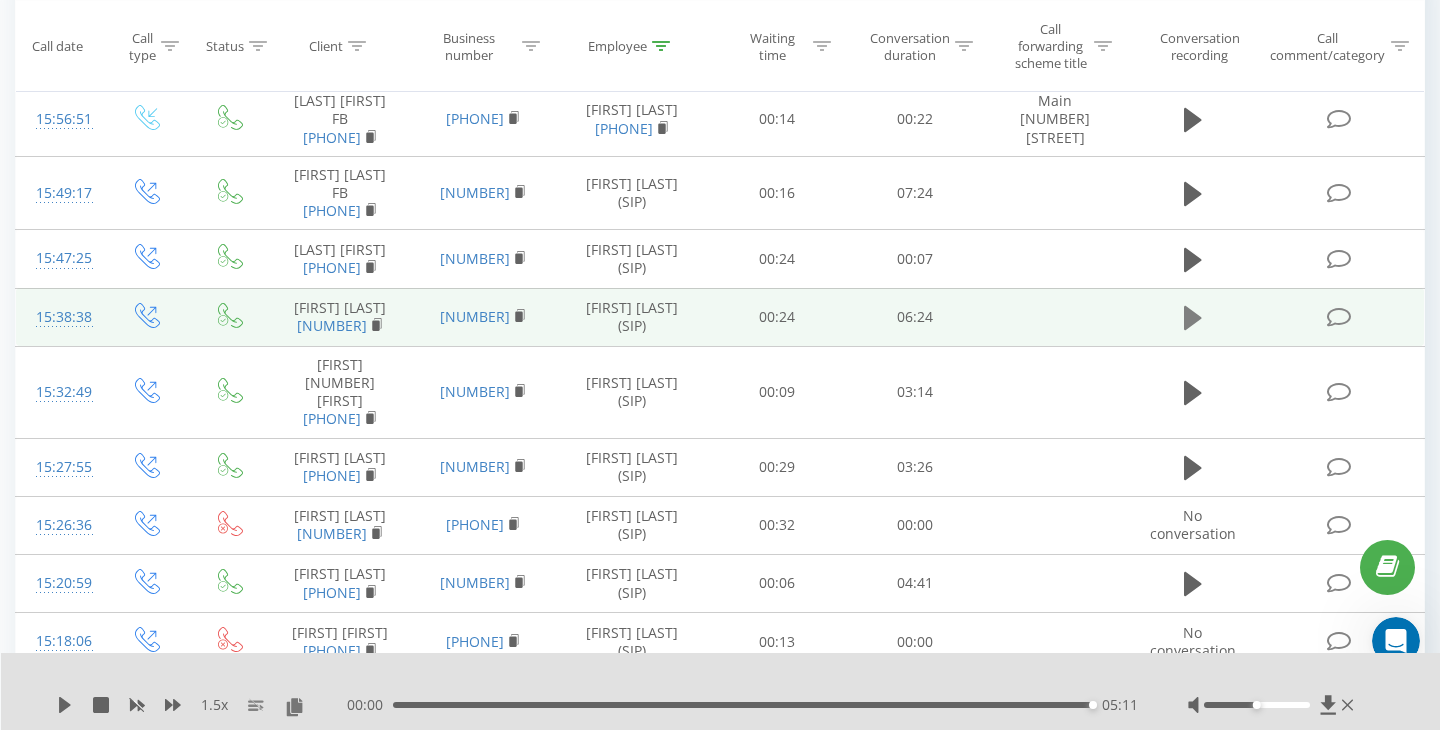 click 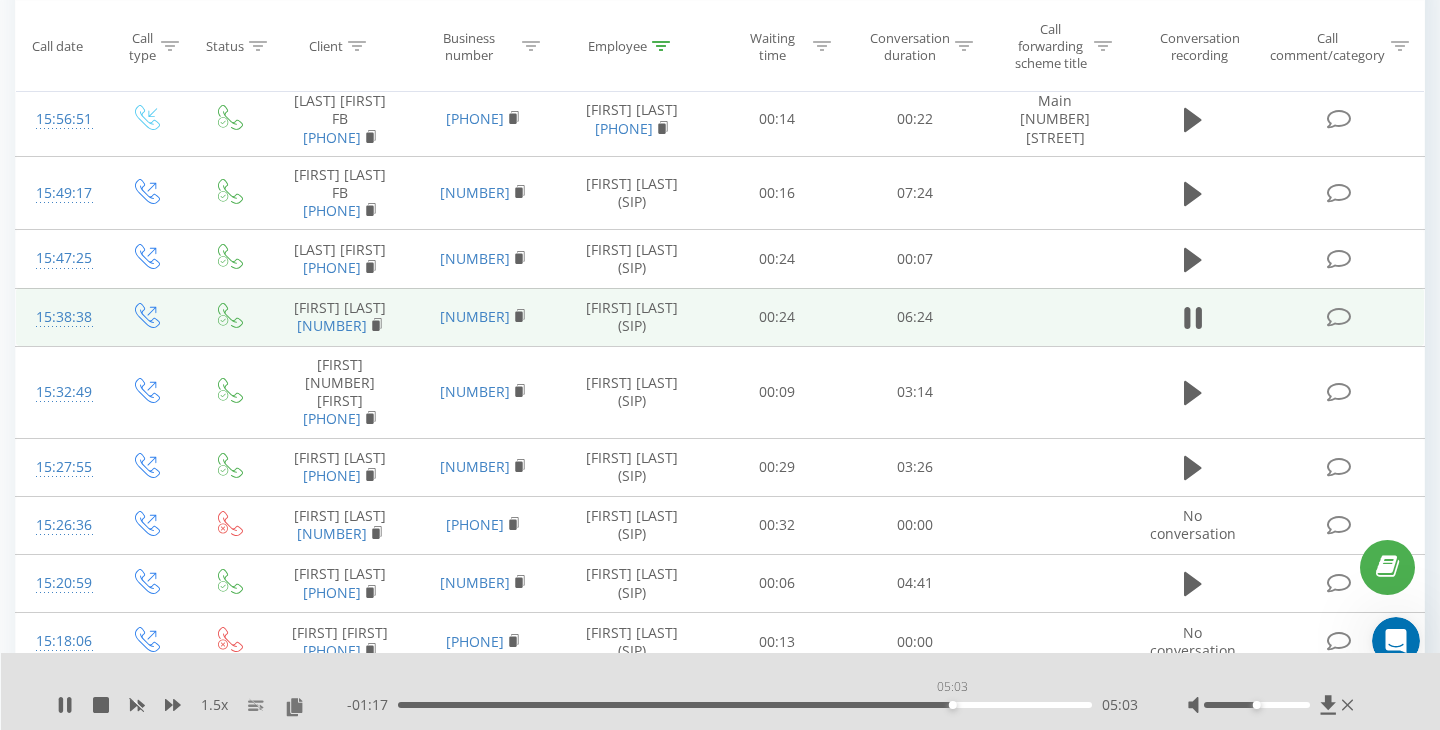 click on "05:03" at bounding box center [745, 705] 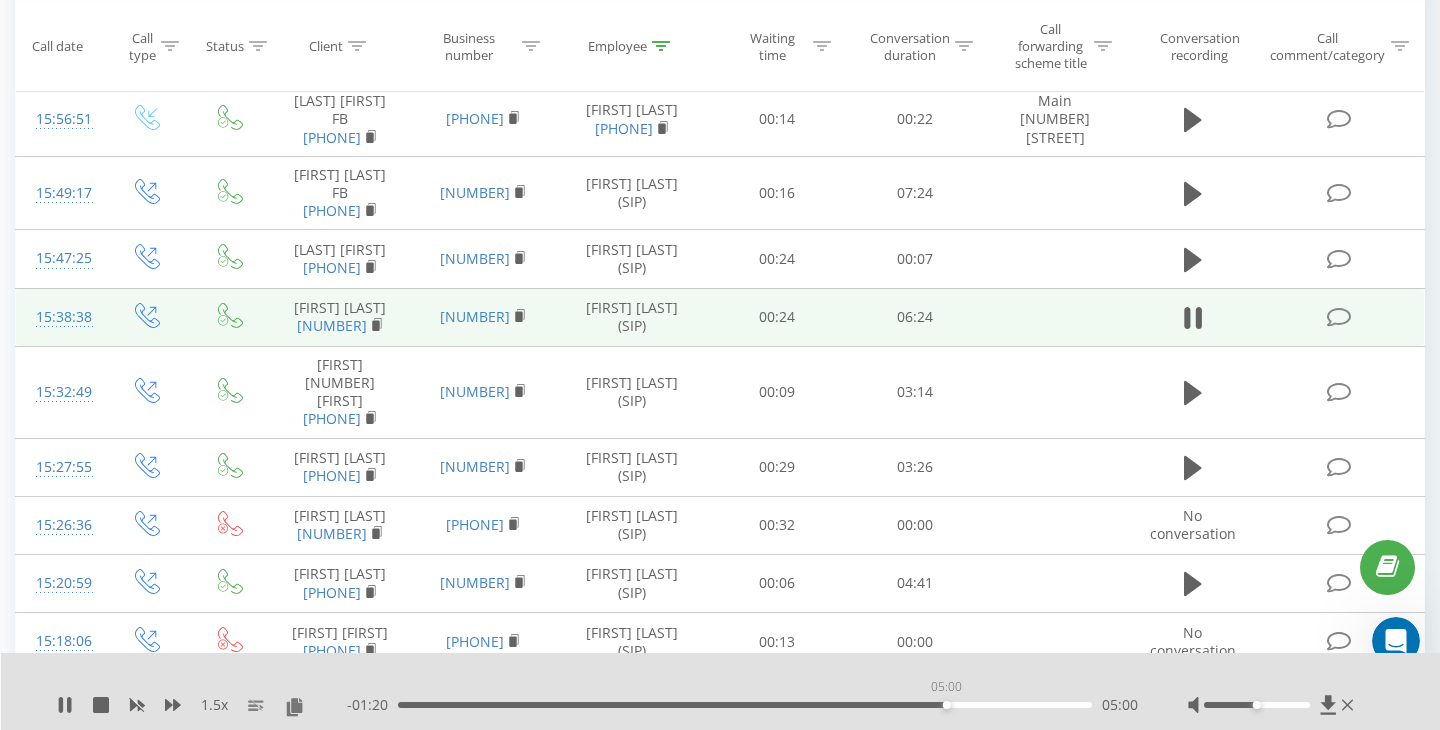 click on "05:00" at bounding box center [745, 705] 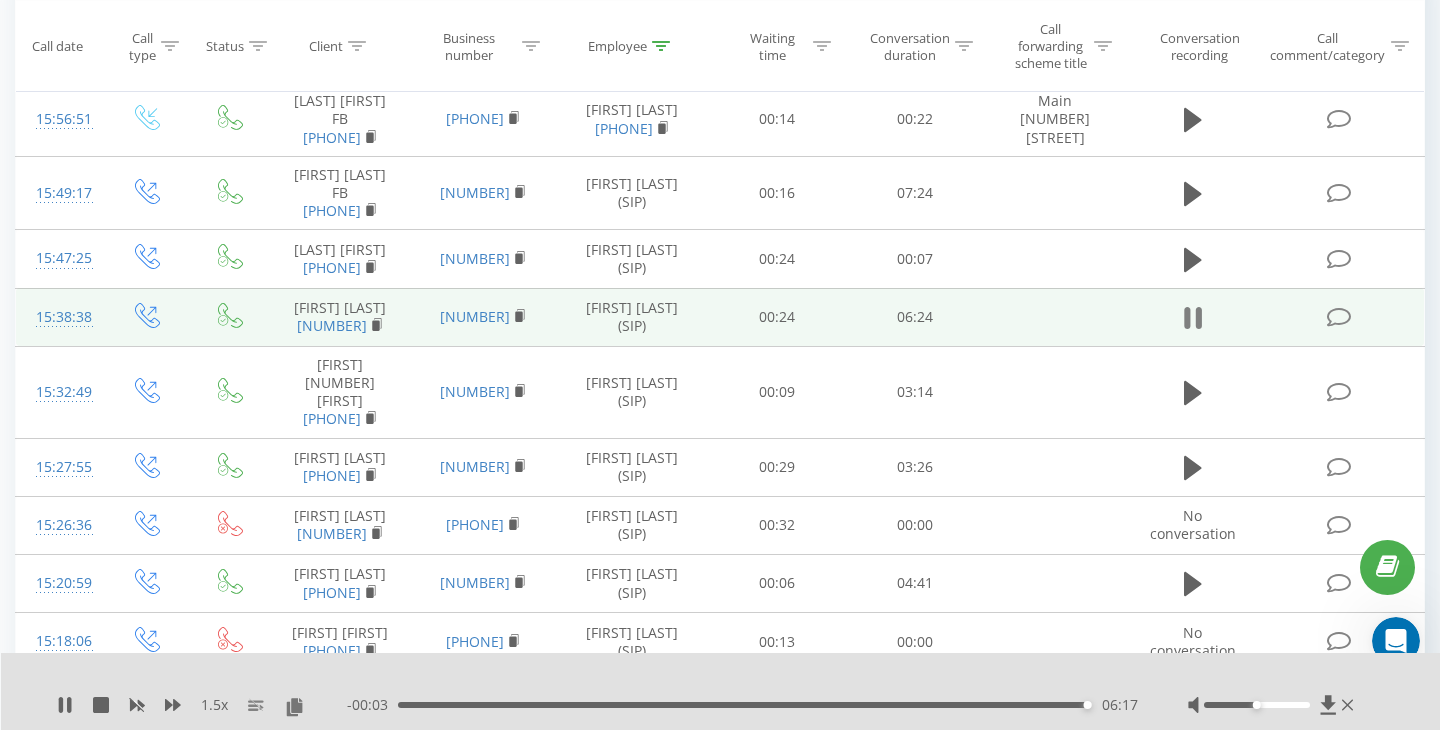 click 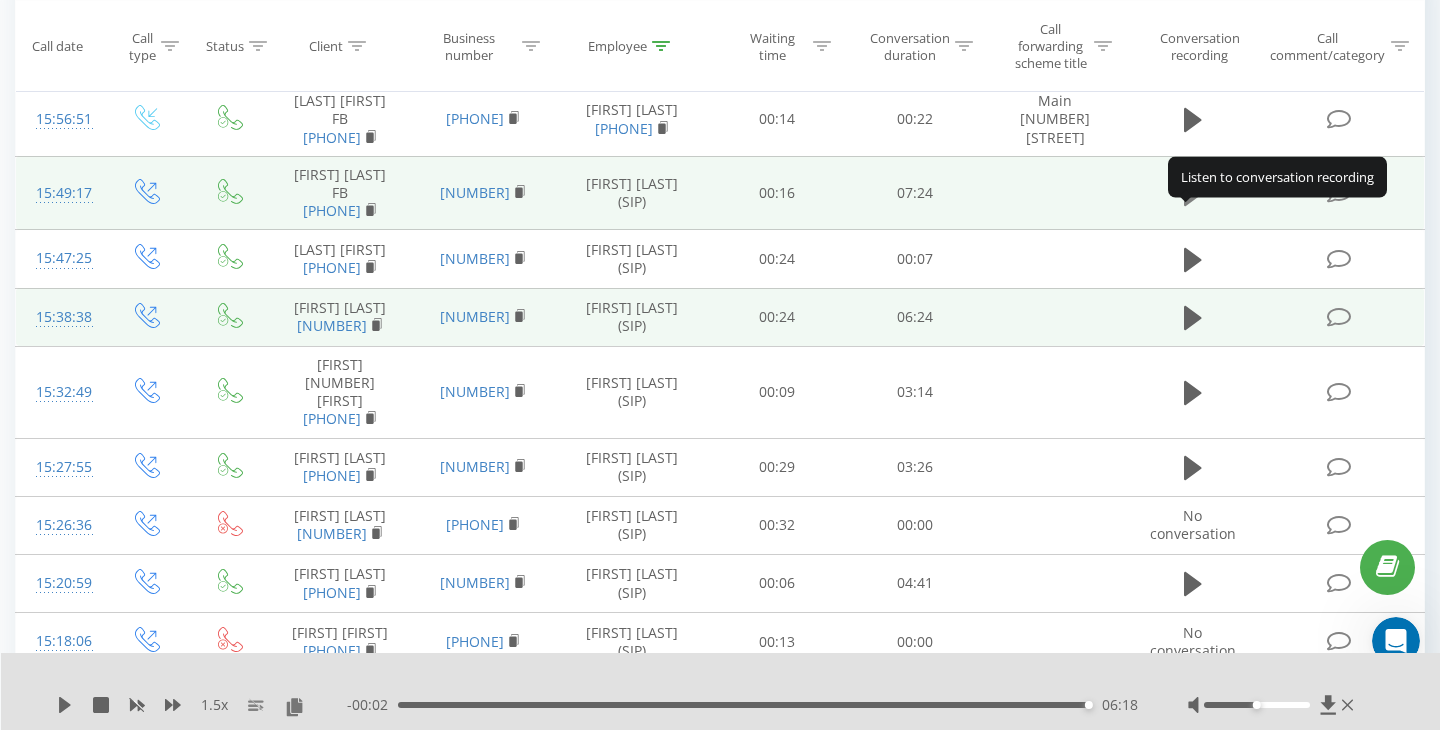 click 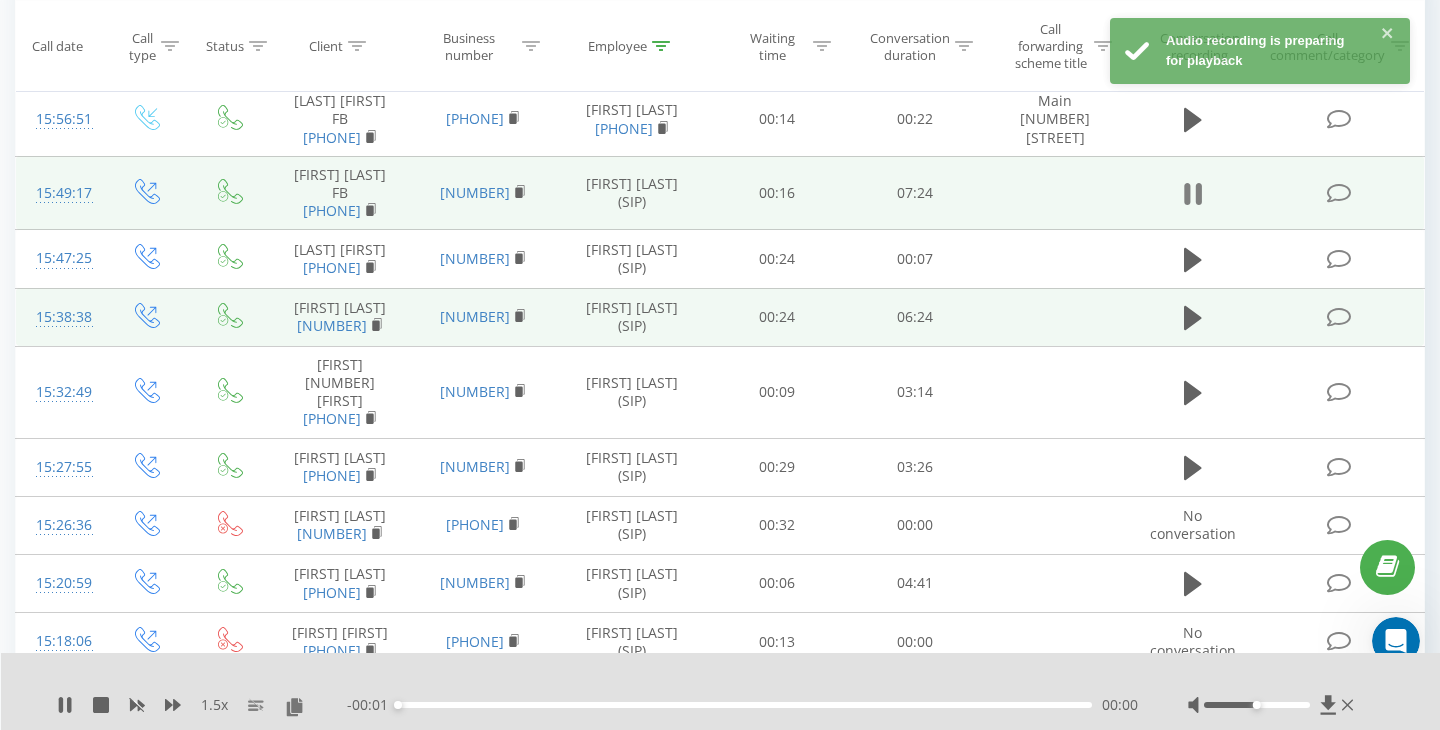 click at bounding box center [1193, 194] 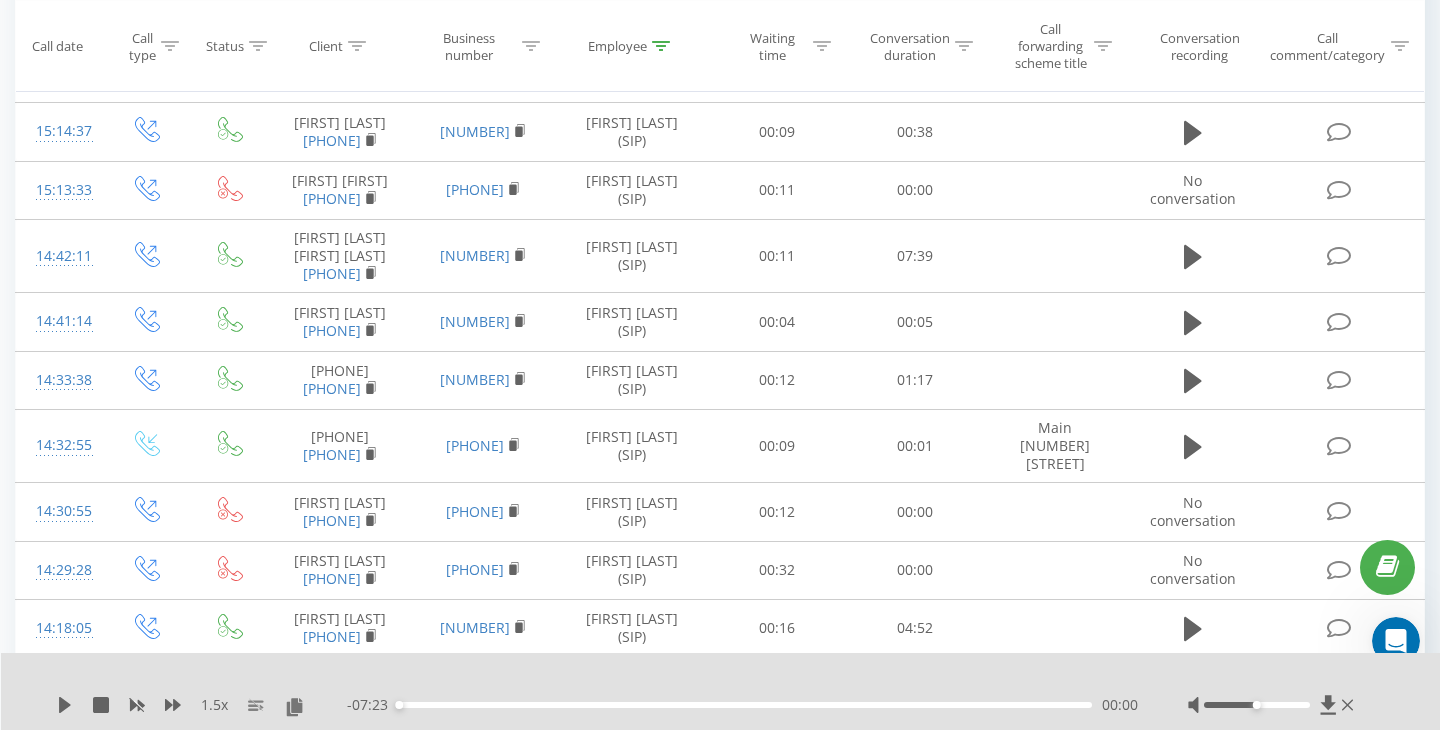 scroll, scrollTop: 967, scrollLeft: 0, axis: vertical 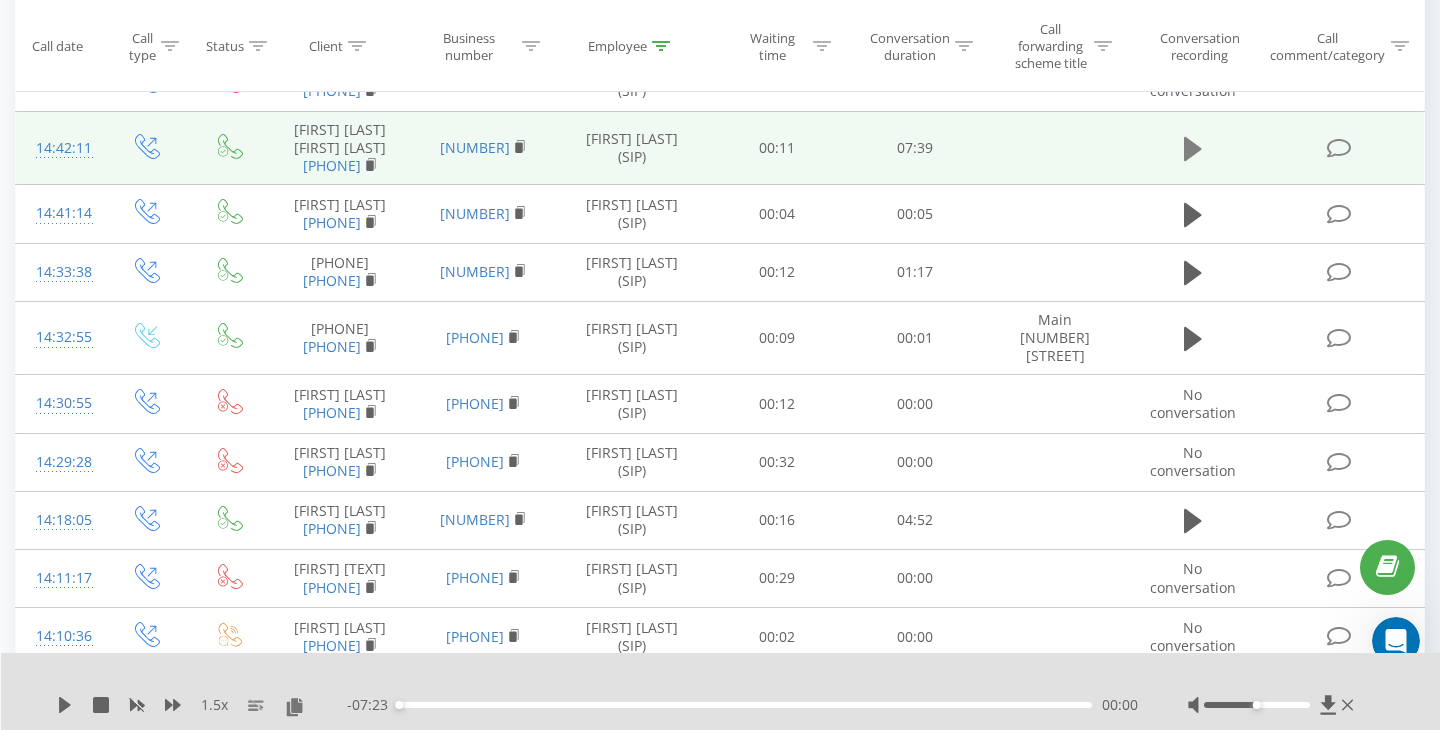 click at bounding box center (1193, 149) 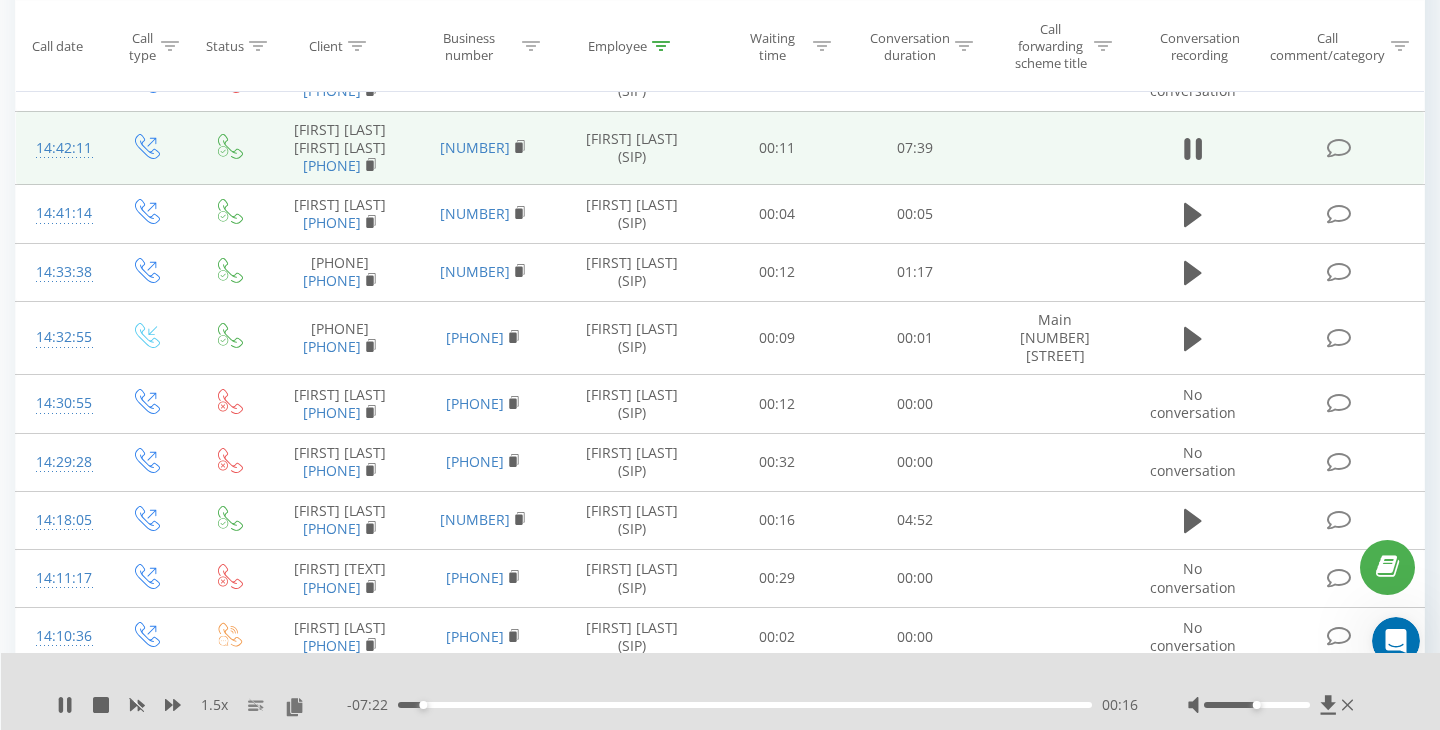 click at bounding box center (1193, 149) 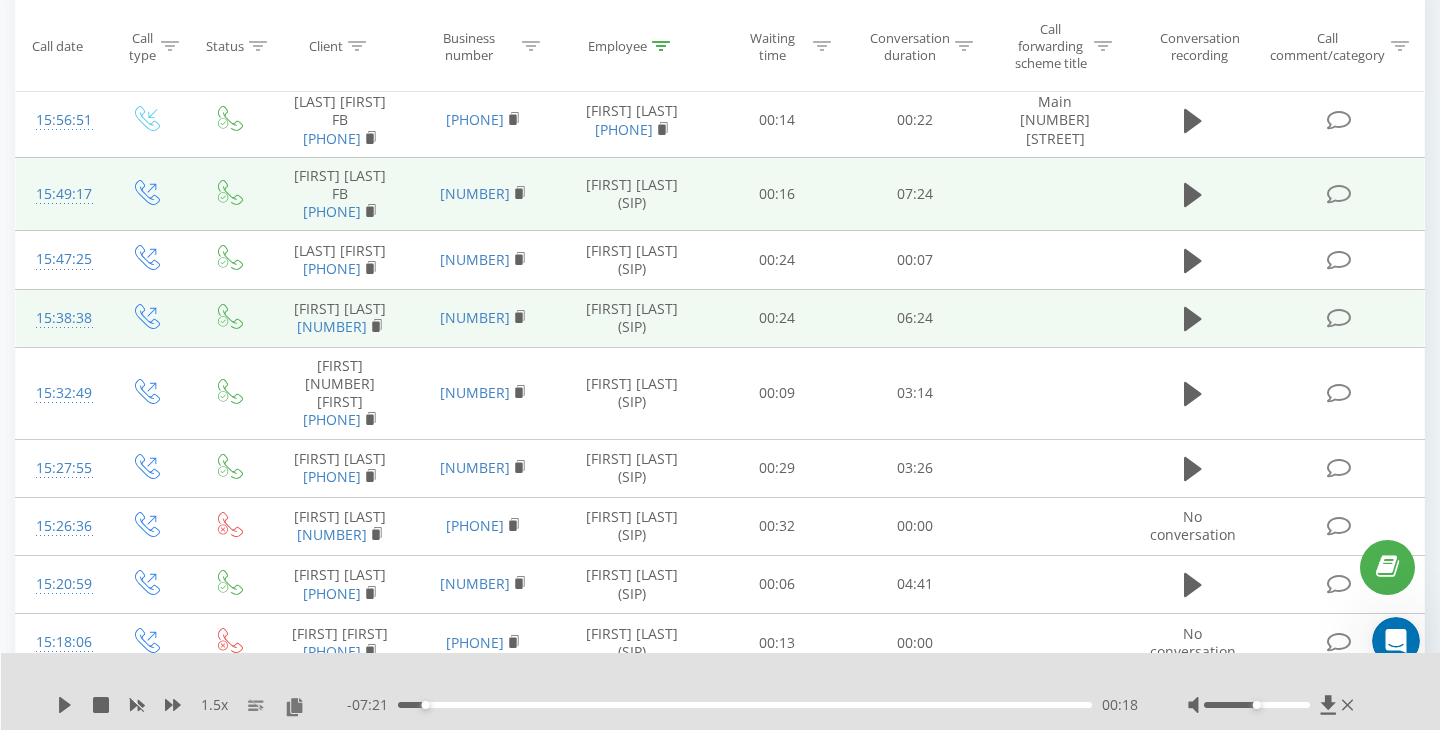 scroll, scrollTop: 224, scrollLeft: 0, axis: vertical 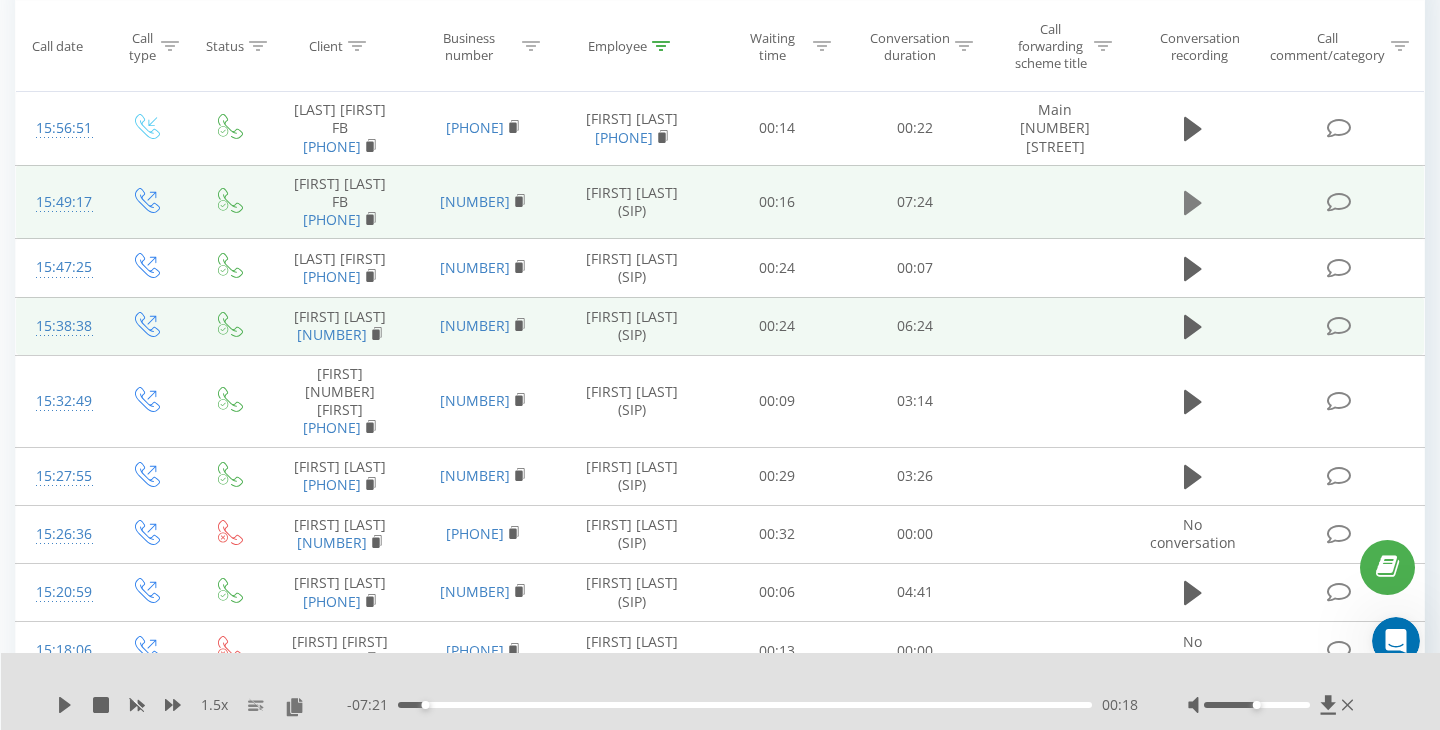 click at bounding box center [1193, 203] 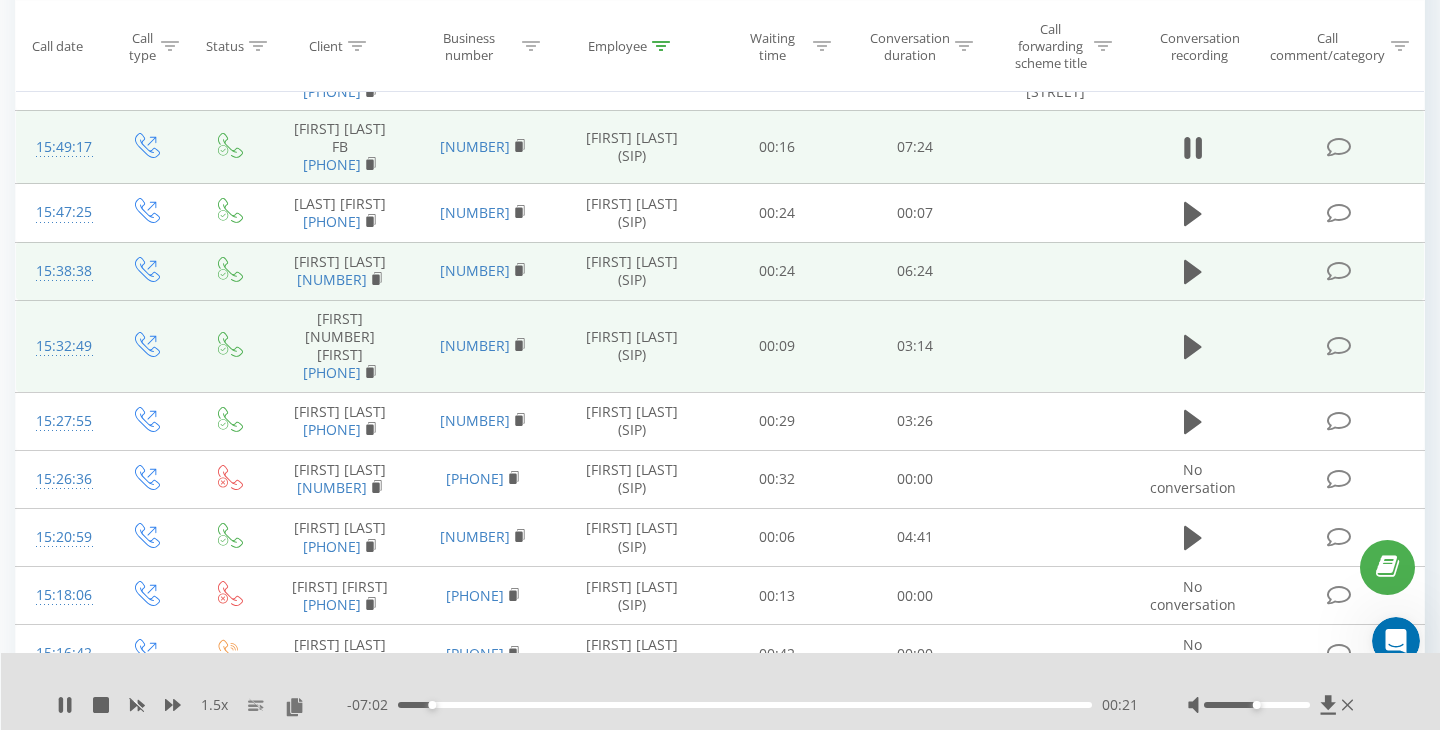 scroll, scrollTop: 292, scrollLeft: 0, axis: vertical 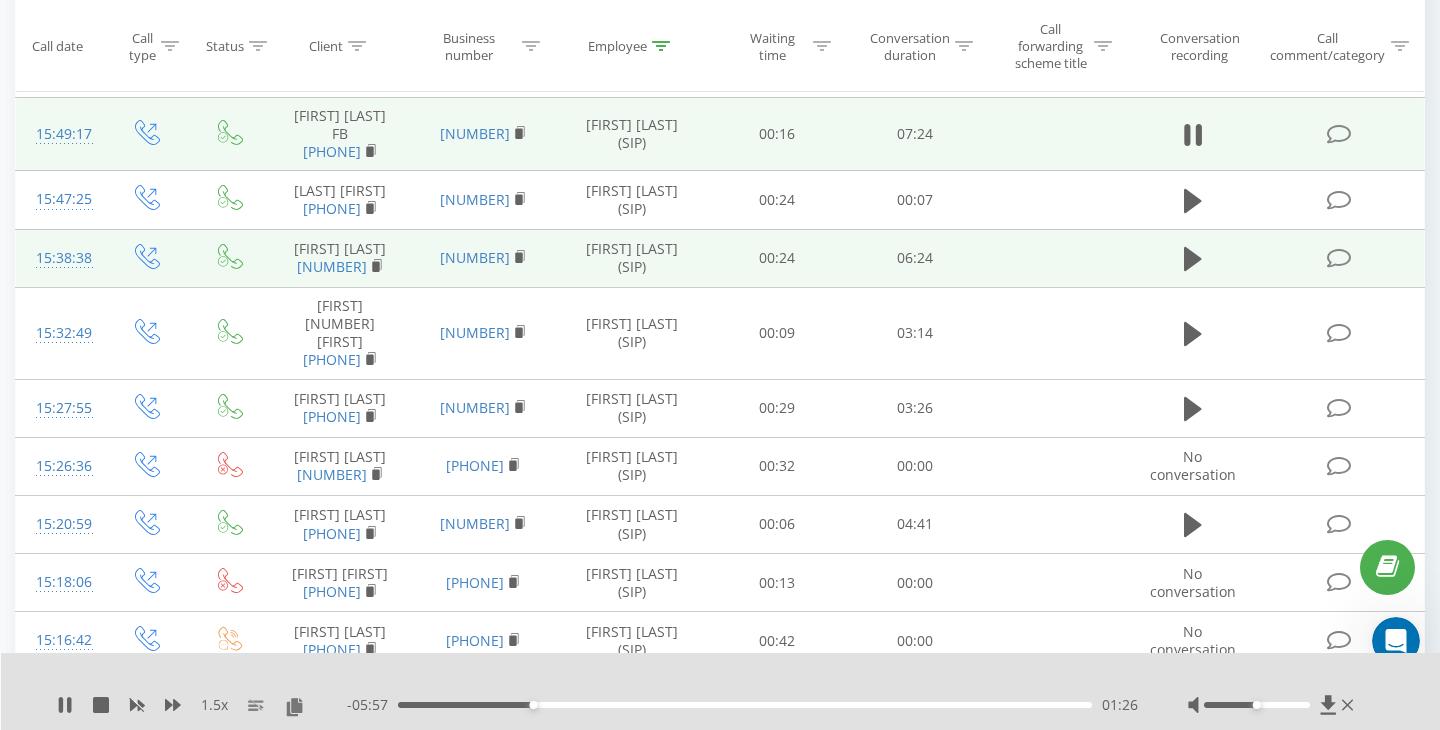 click on "01:26" at bounding box center [745, 705] 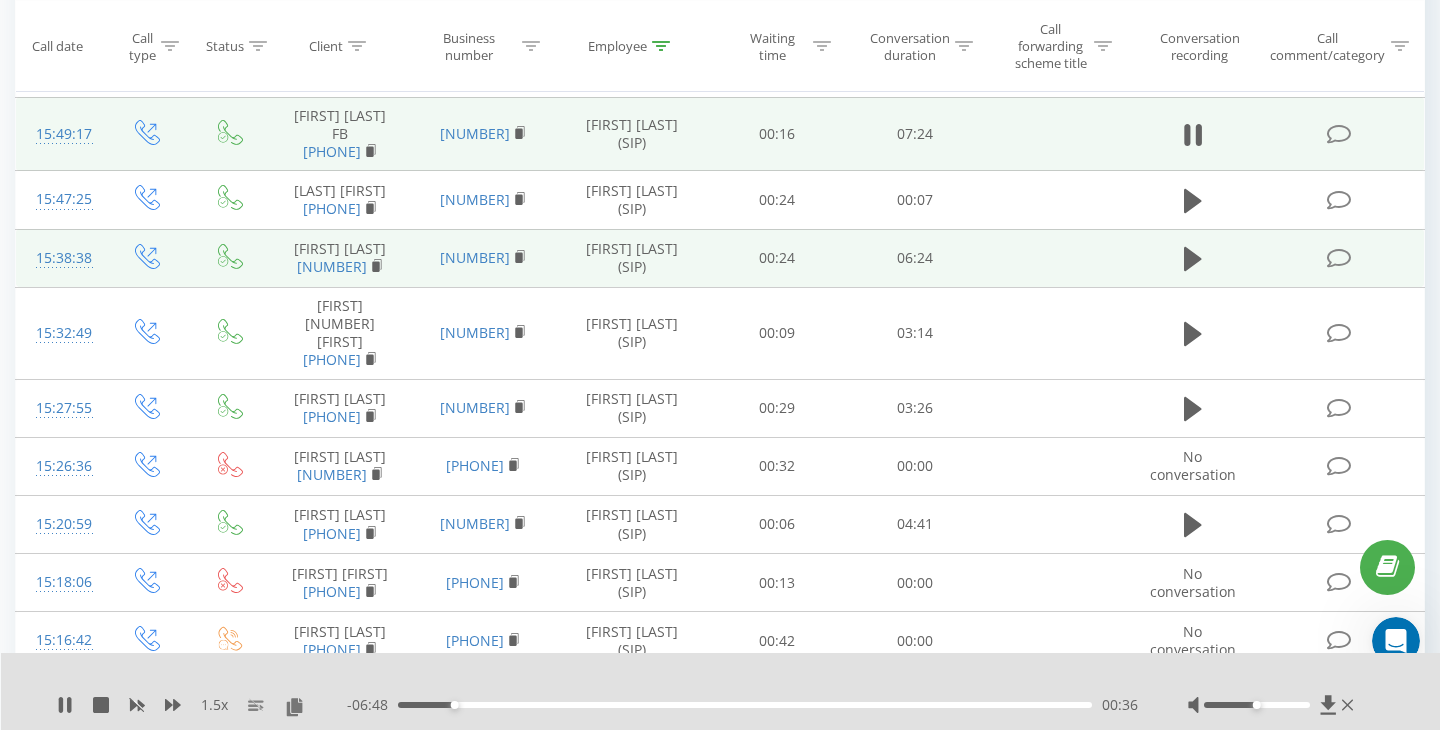 click on "00:36" at bounding box center (745, 705) 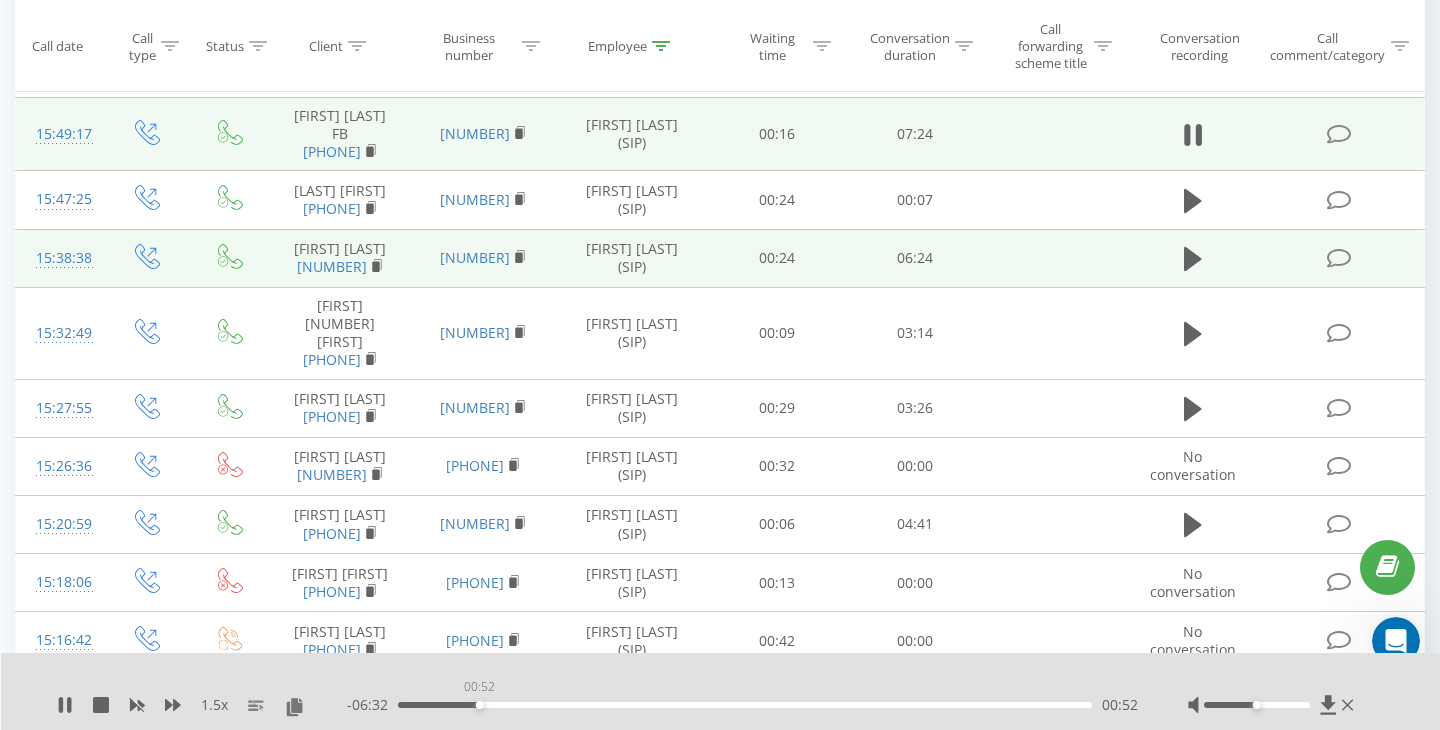click on "00:52" at bounding box center (745, 705) 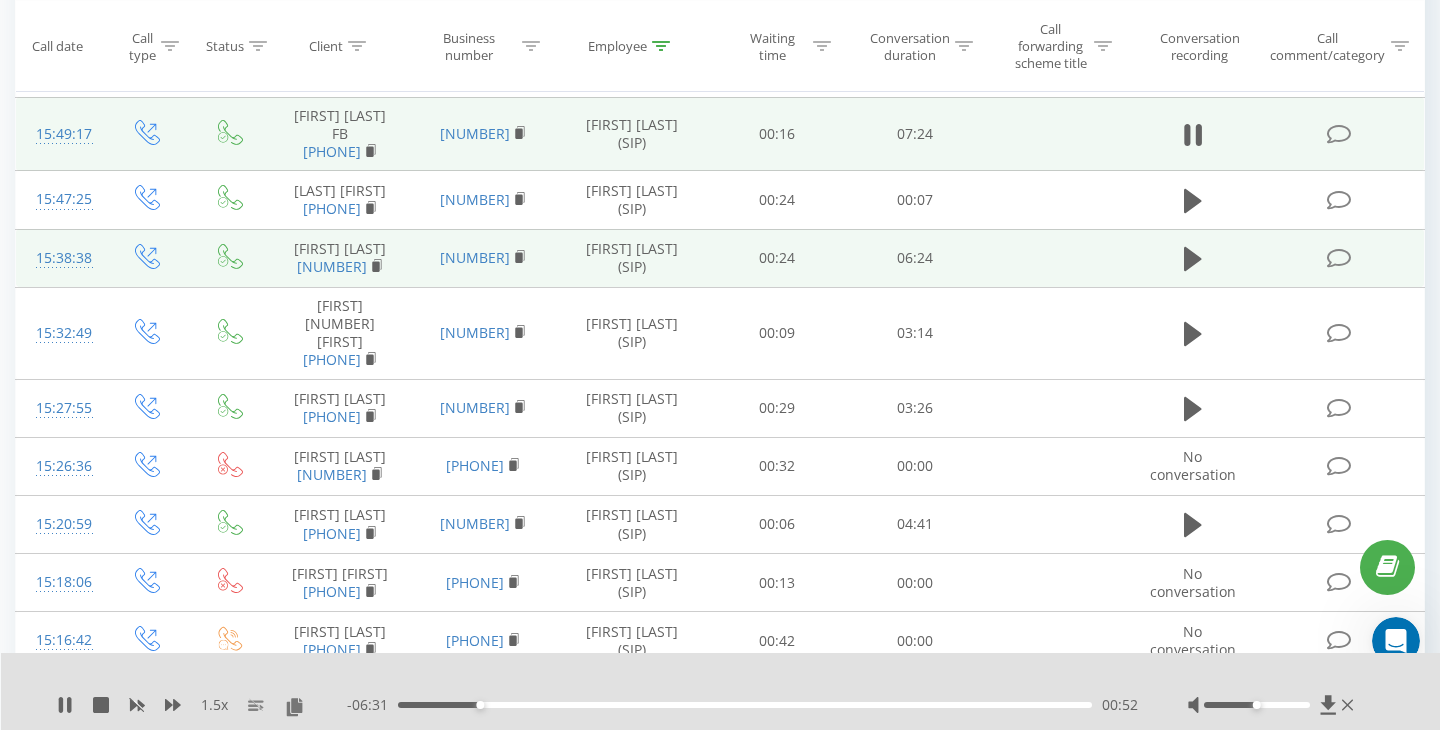 click on "00:52" at bounding box center [745, 705] 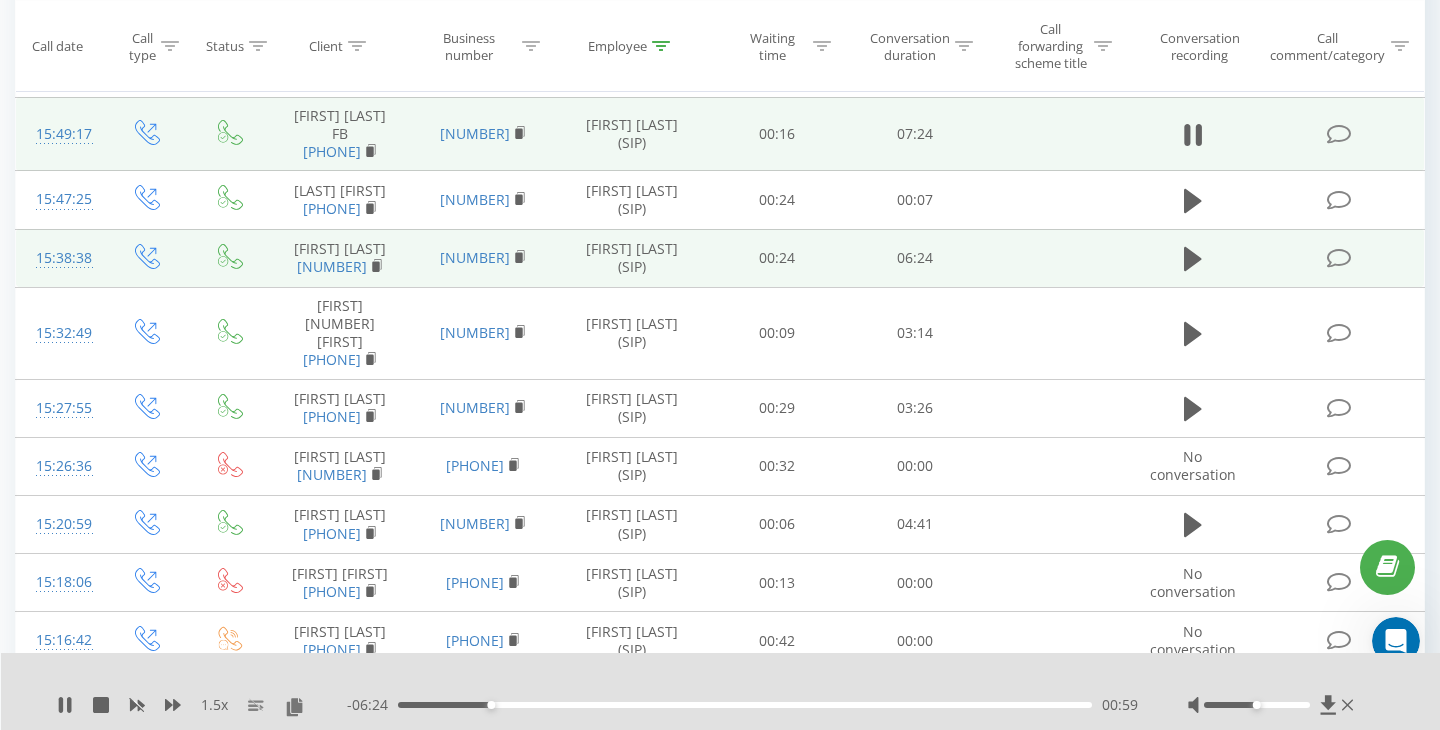 click on "00:59" at bounding box center [745, 705] 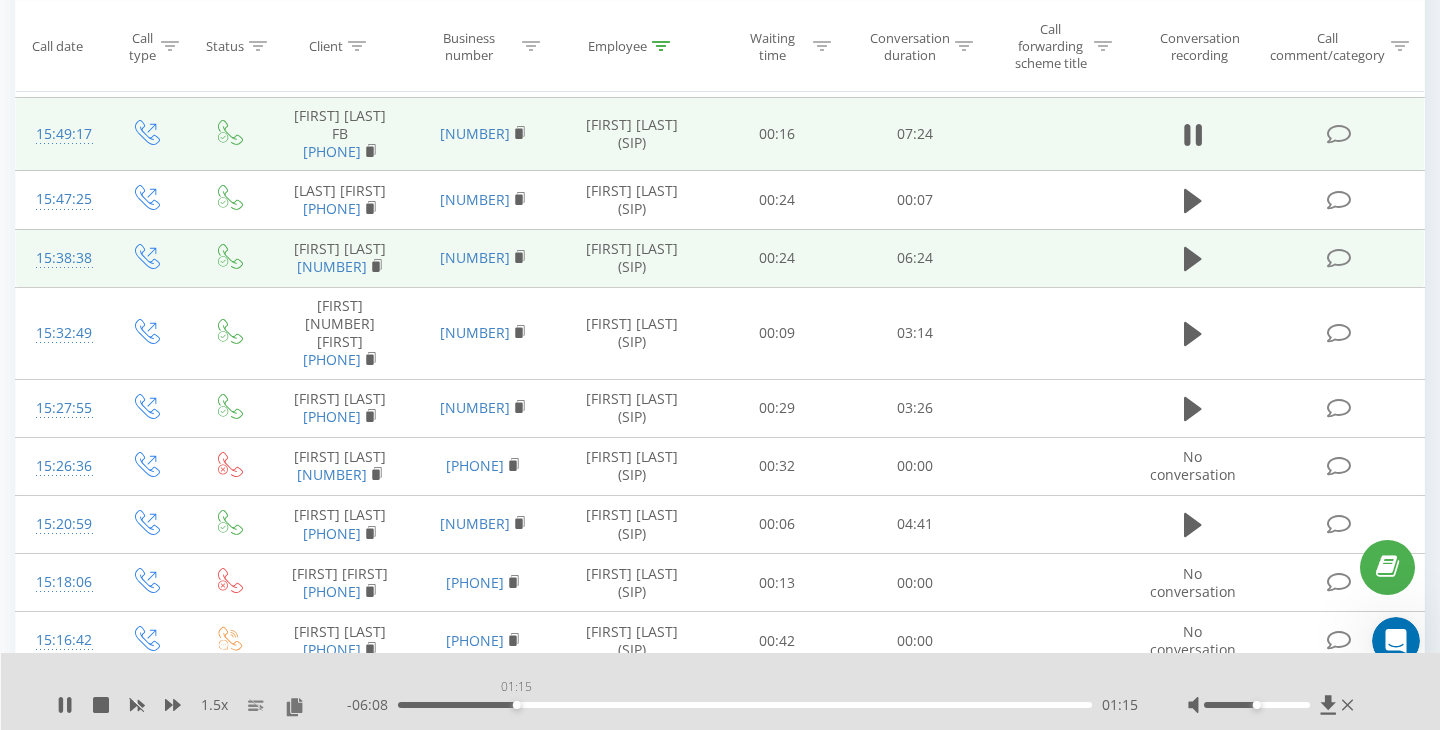 click on "01:15" at bounding box center (745, 705) 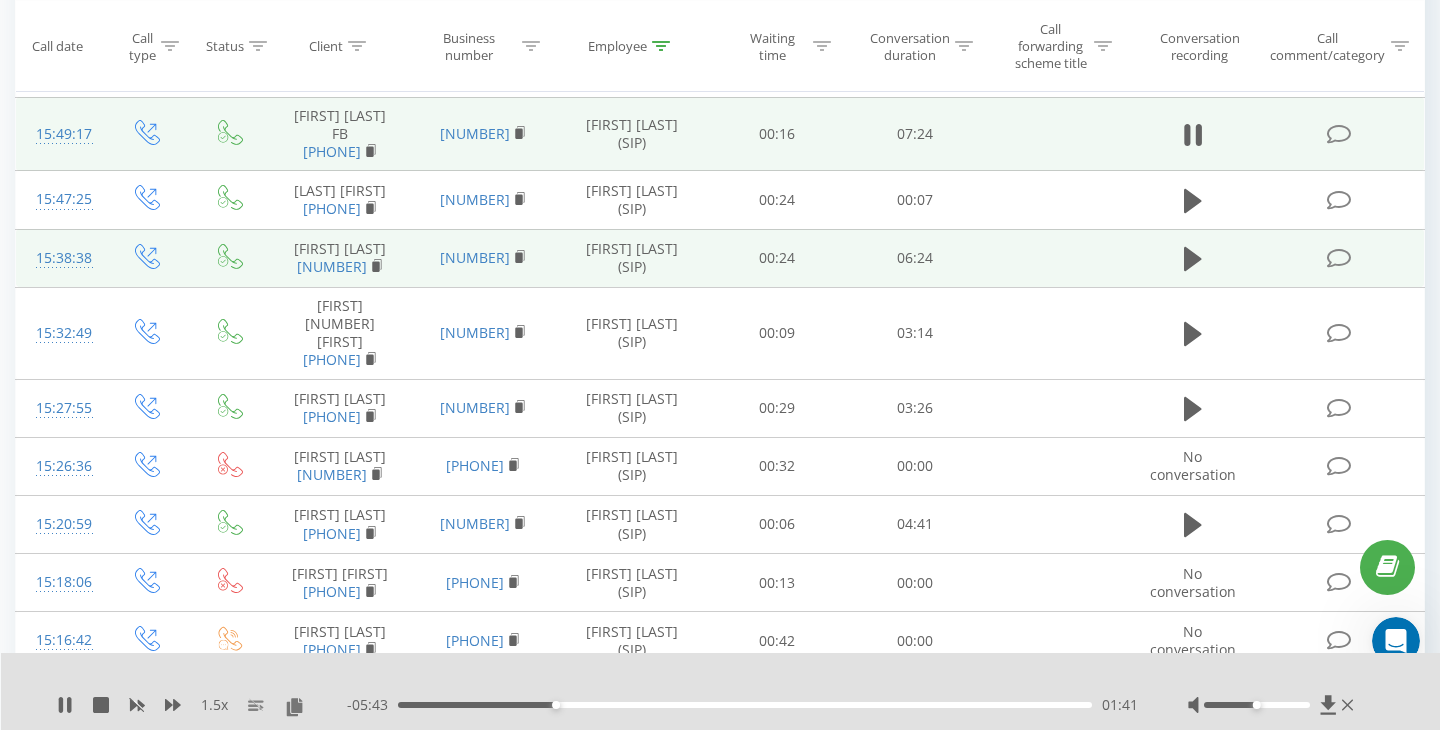 click on "1.5 x" at bounding box center [202, 705] 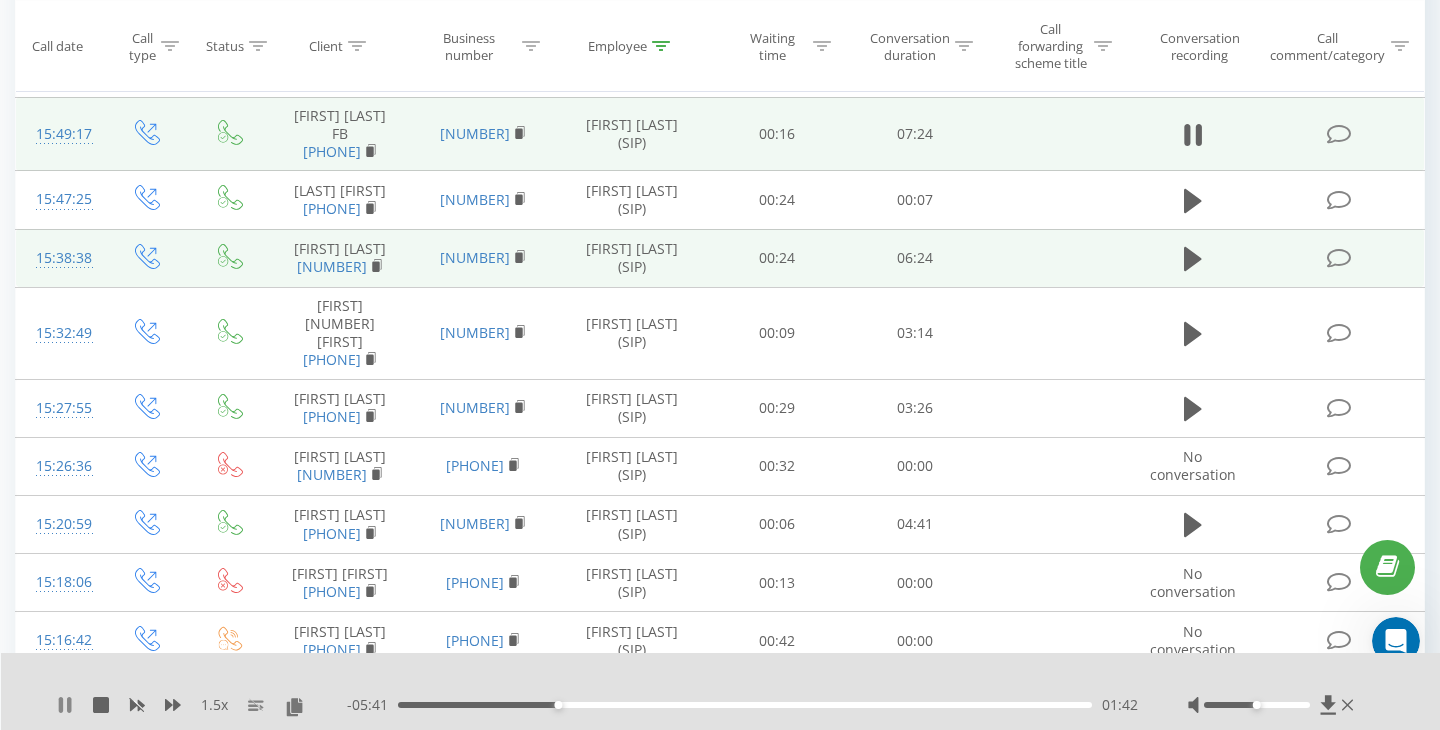 click 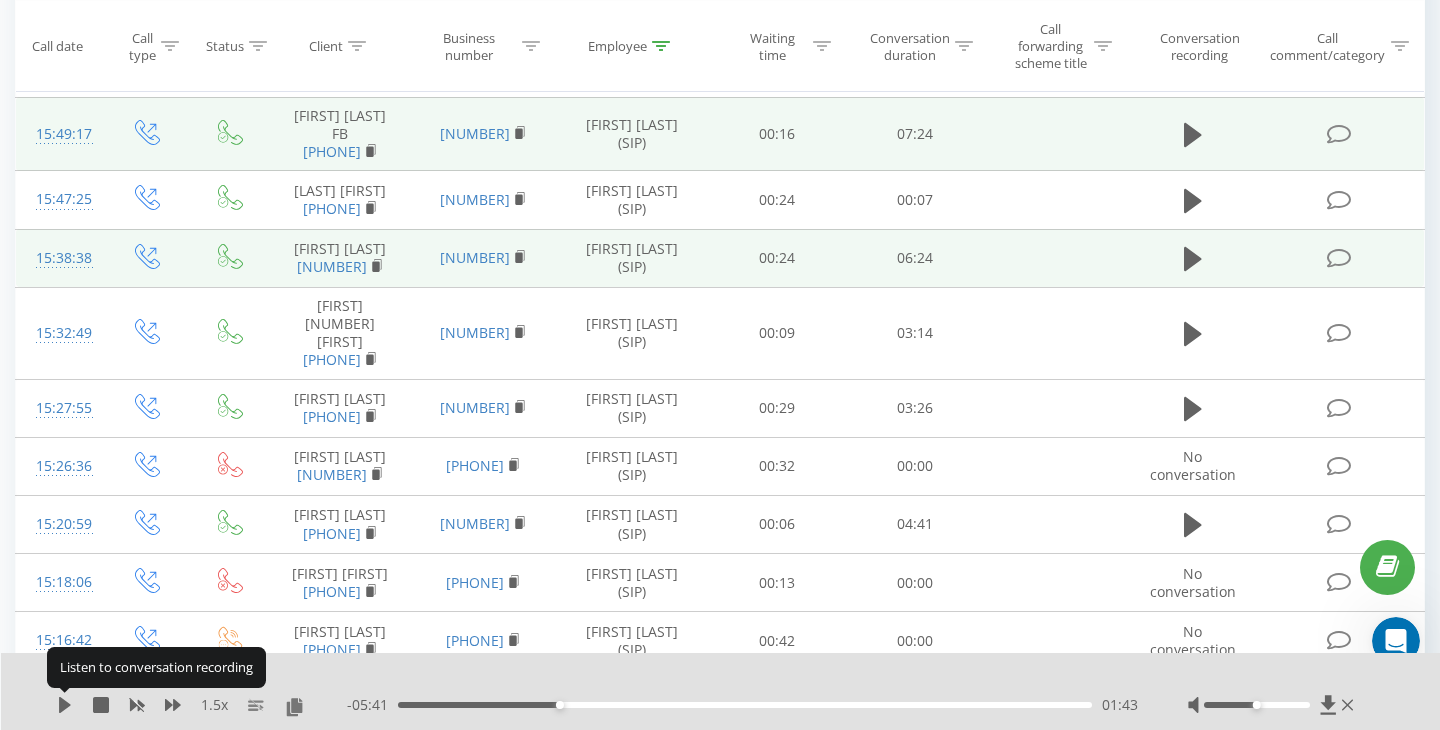 click 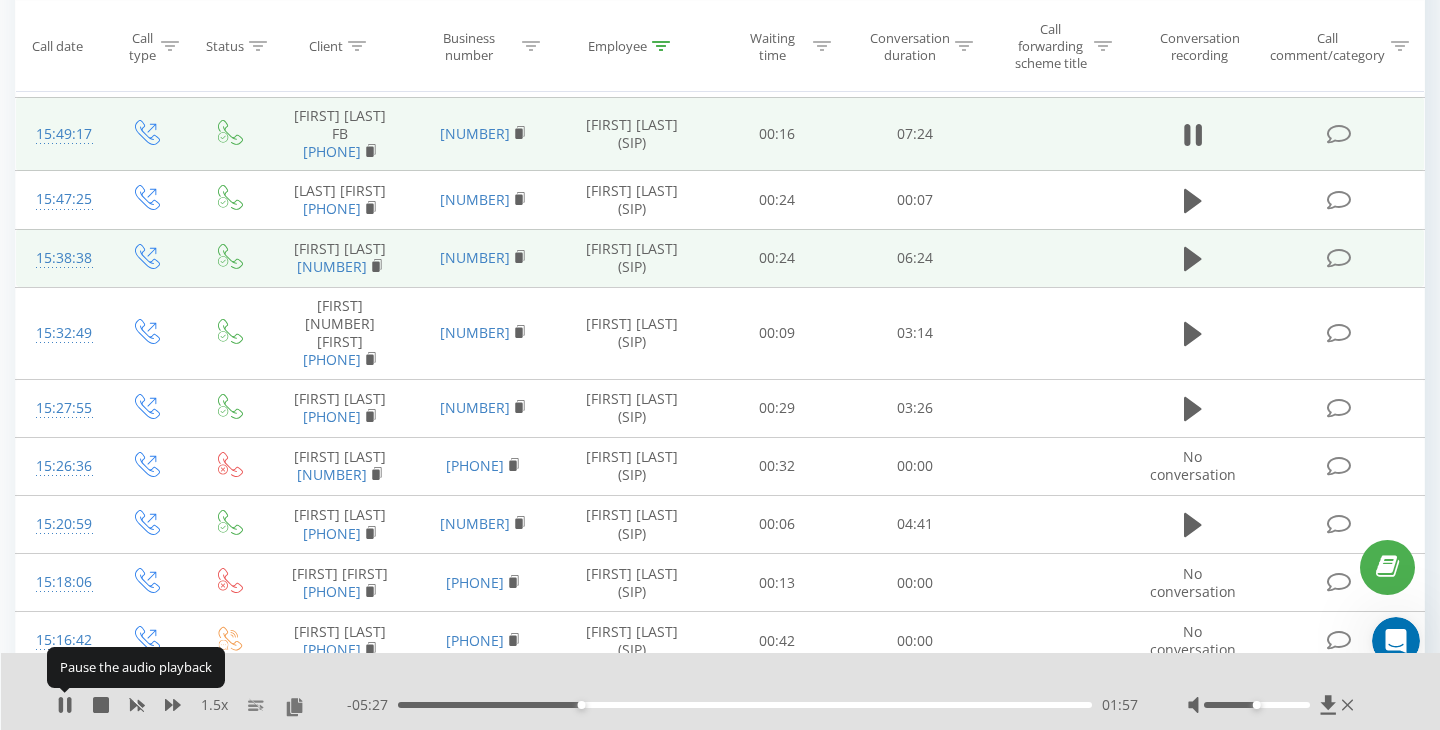 click 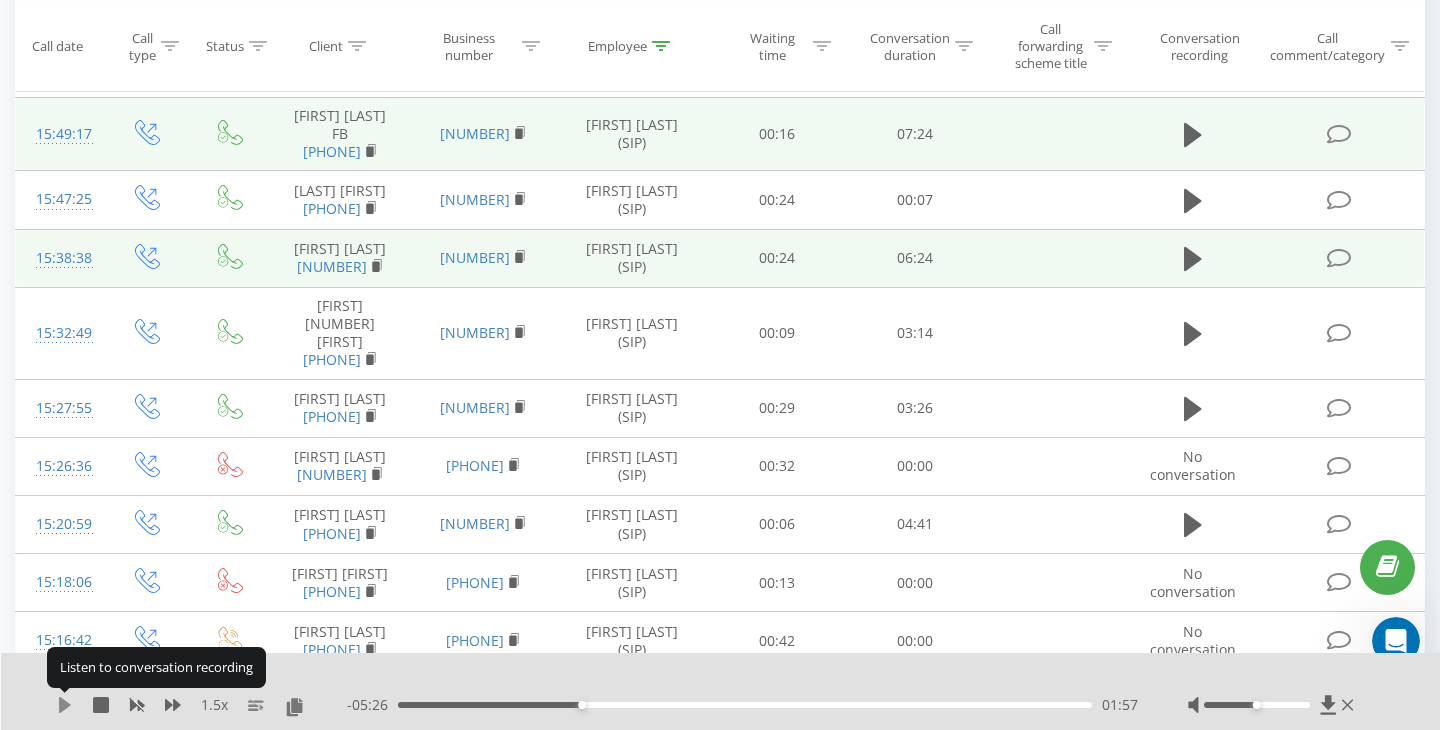 click 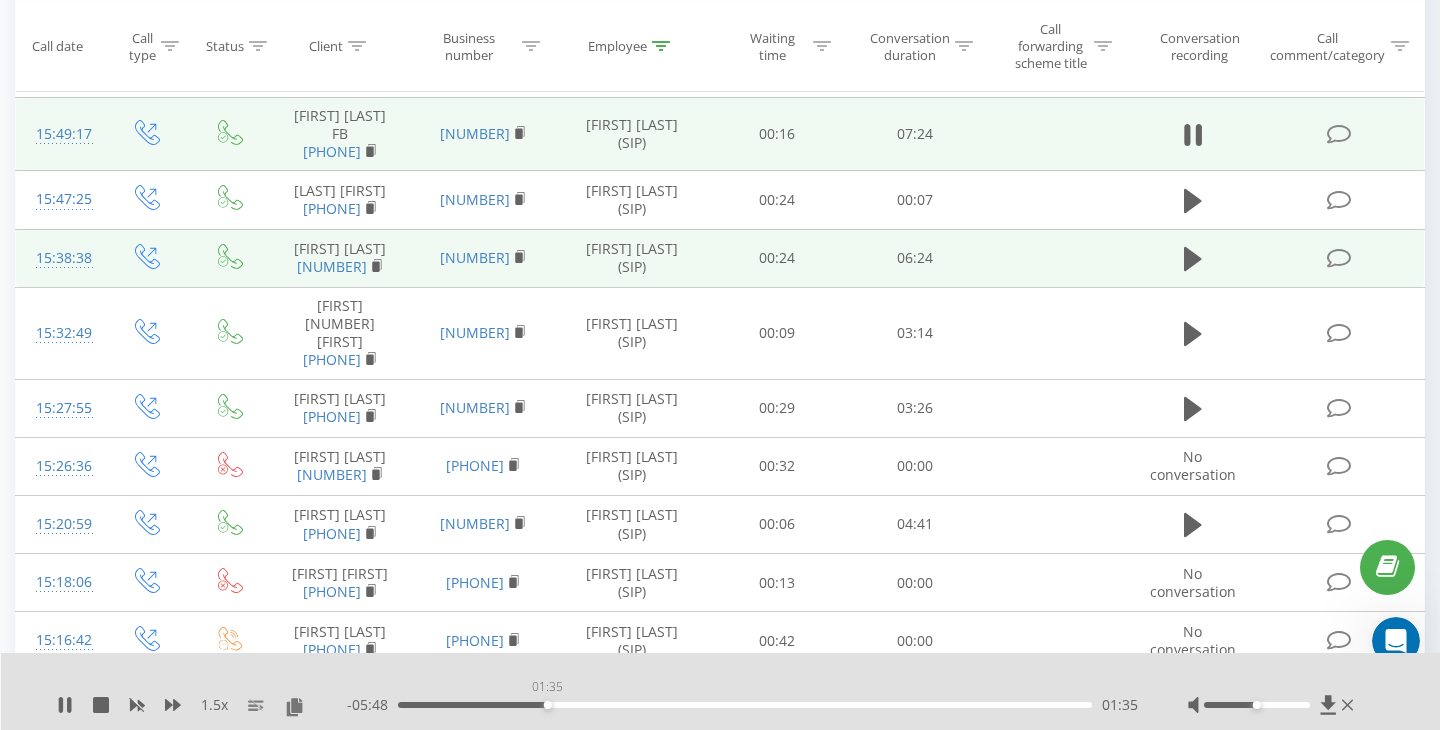click on "01:35" at bounding box center (745, 705) 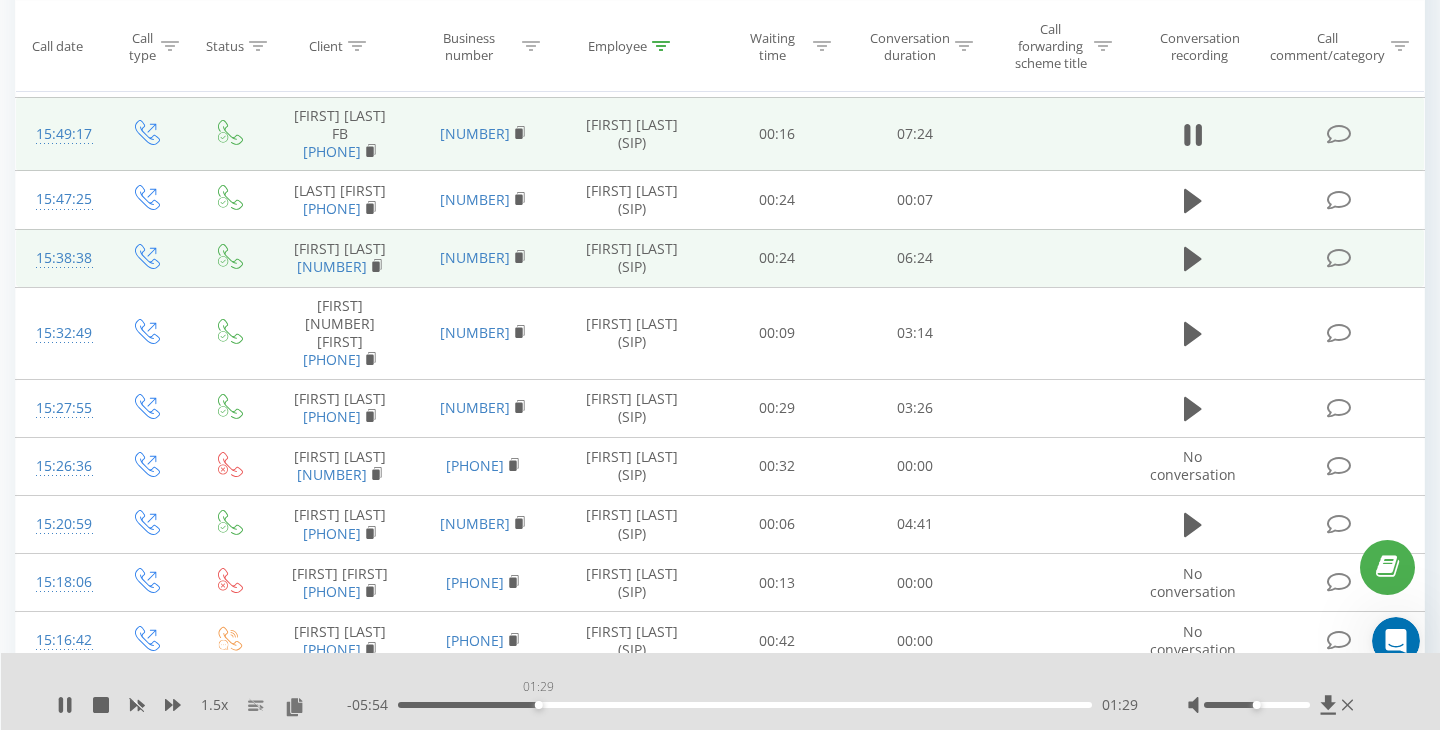 click on "01:29" at bounding box center [745, 705] 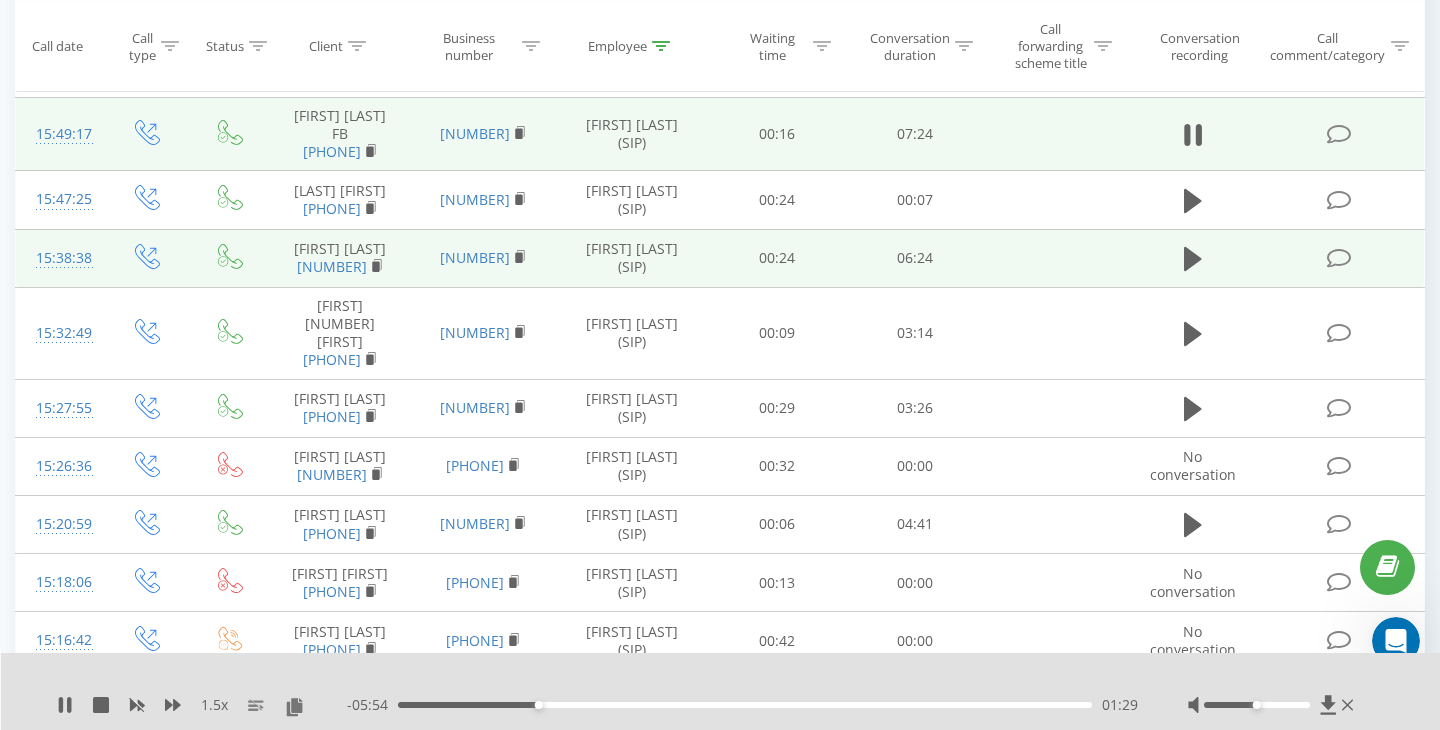 click on "01:29" at bounding box center [745, 705] 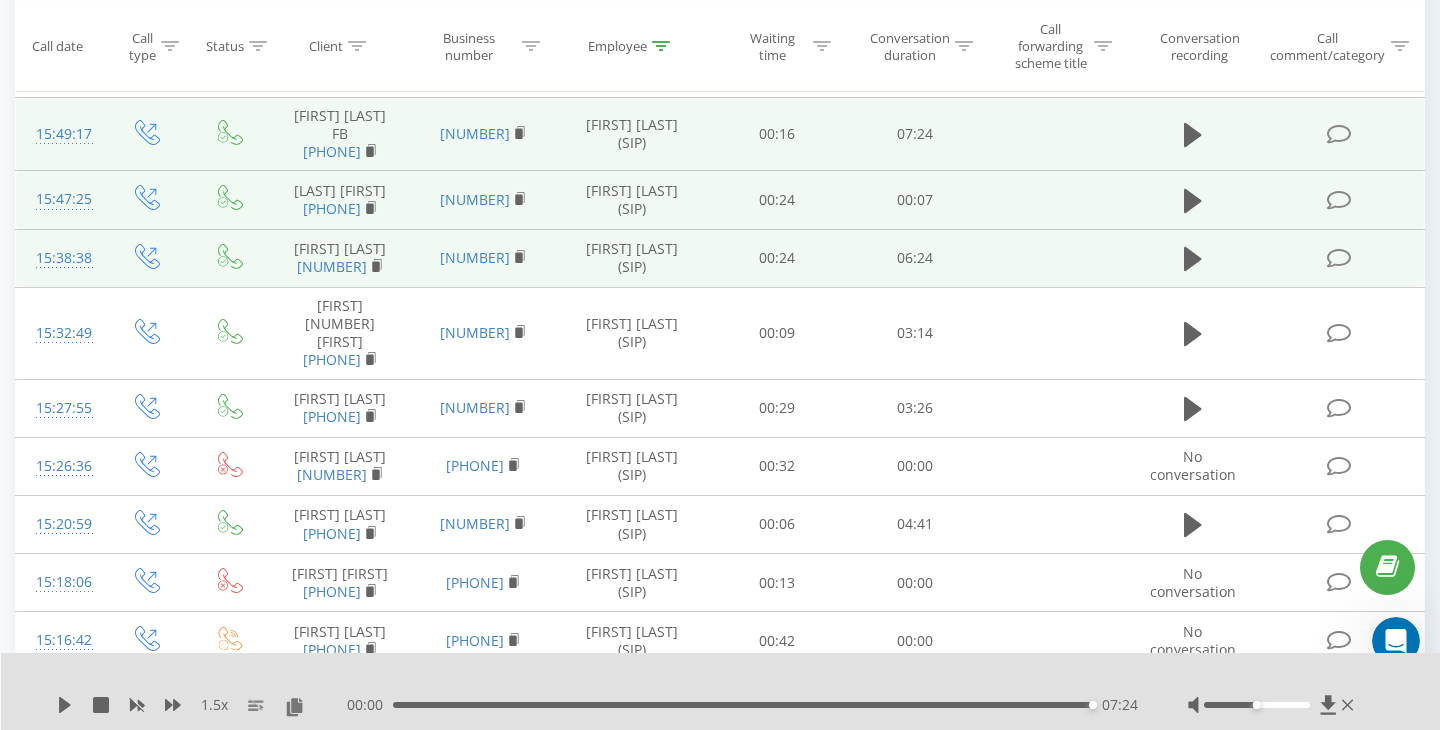 scroll, scrollTop: 0, scrollLeft: 0, axis: both 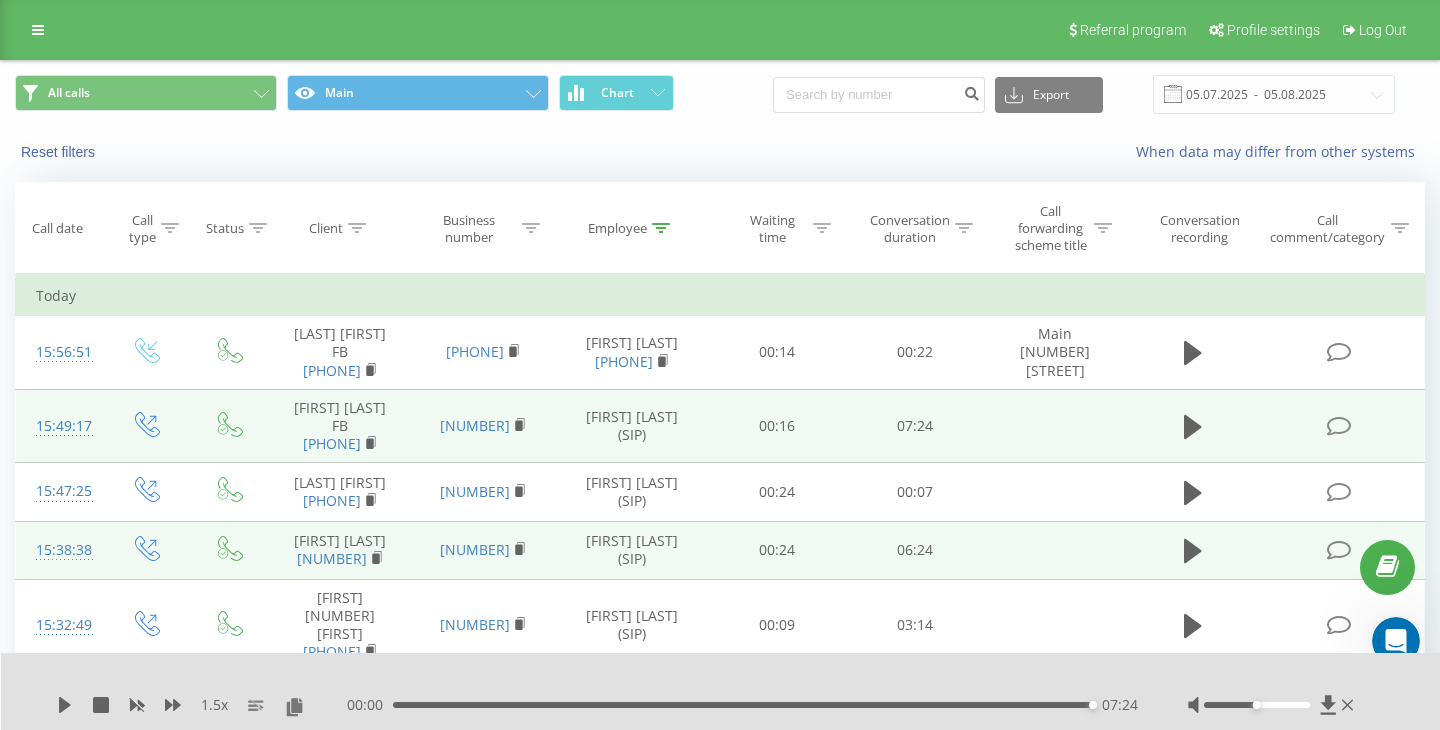 click 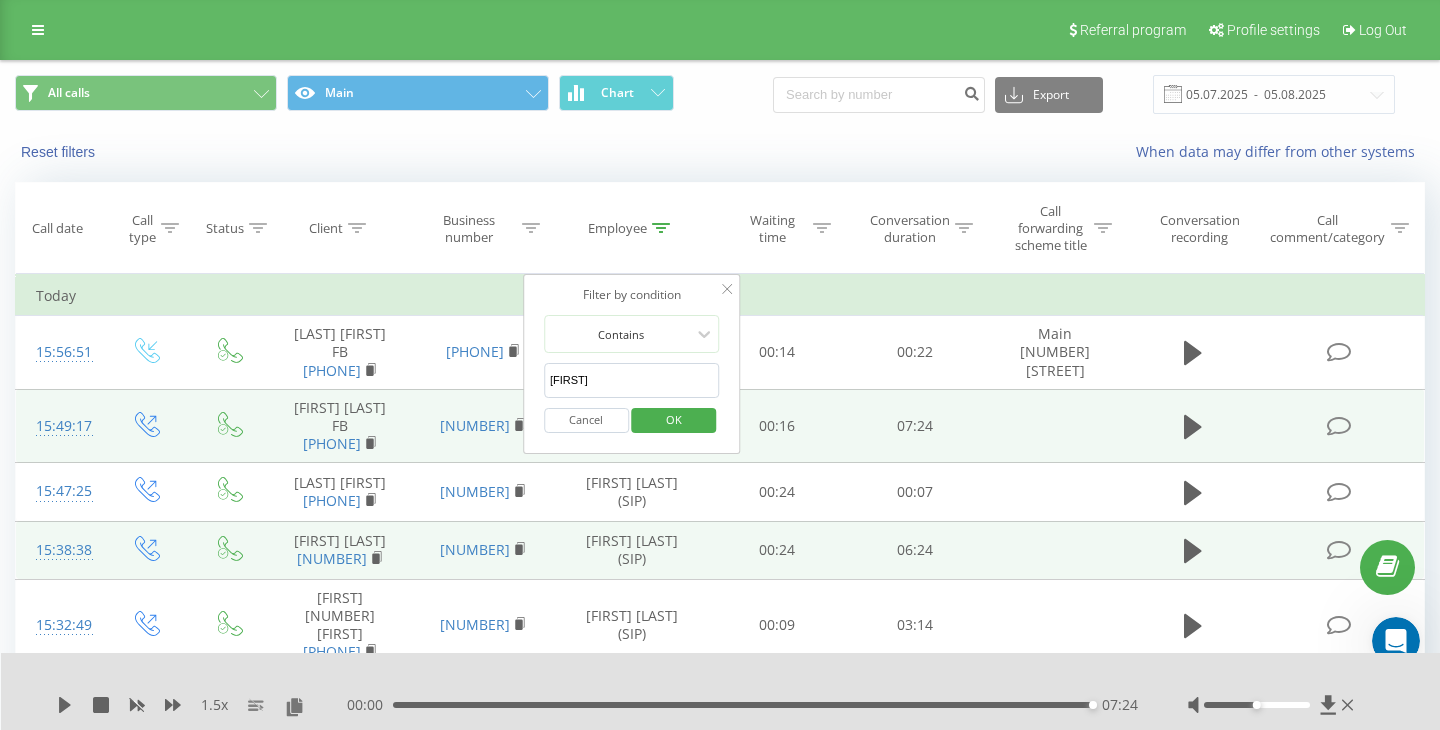 click on "[FIRST]" at bounding box center (632, 380) 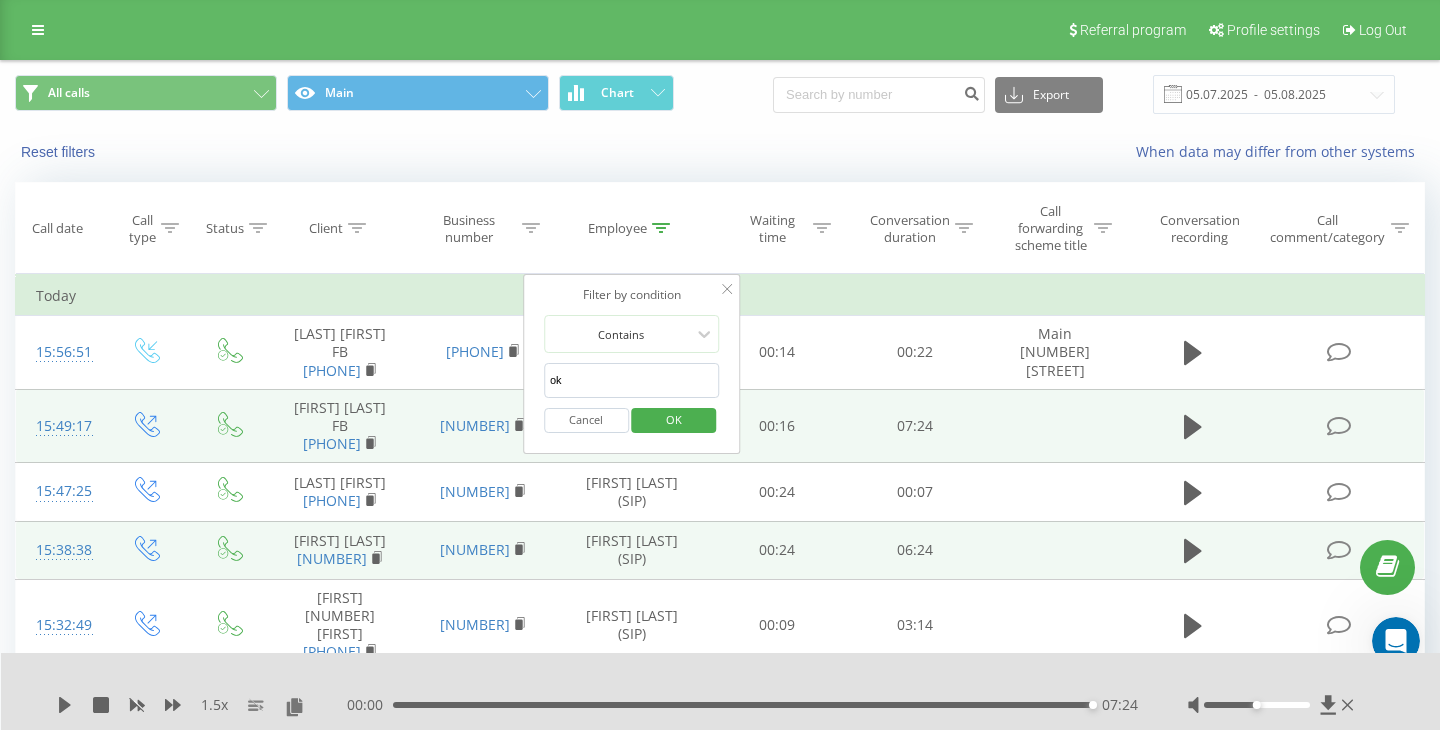 type on "o" 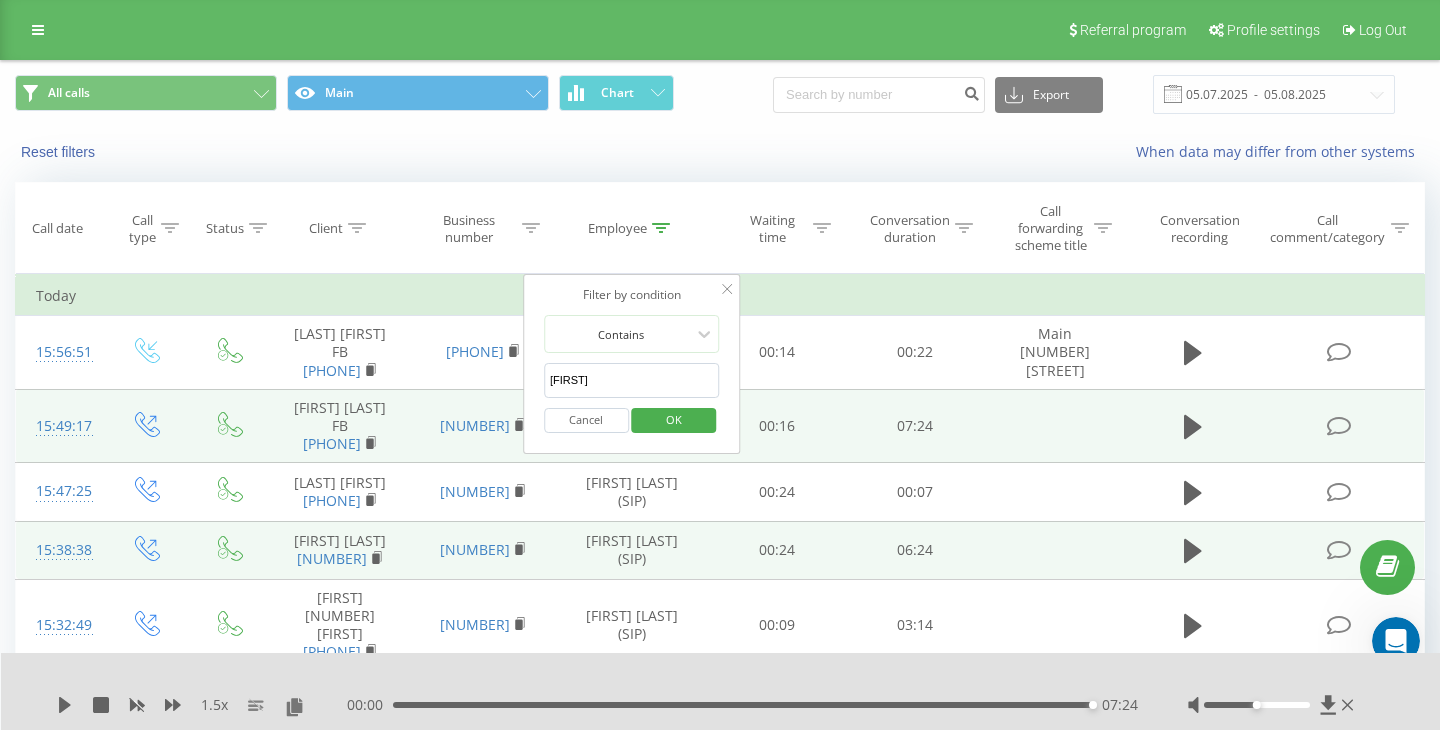 type on "[FIRST]" 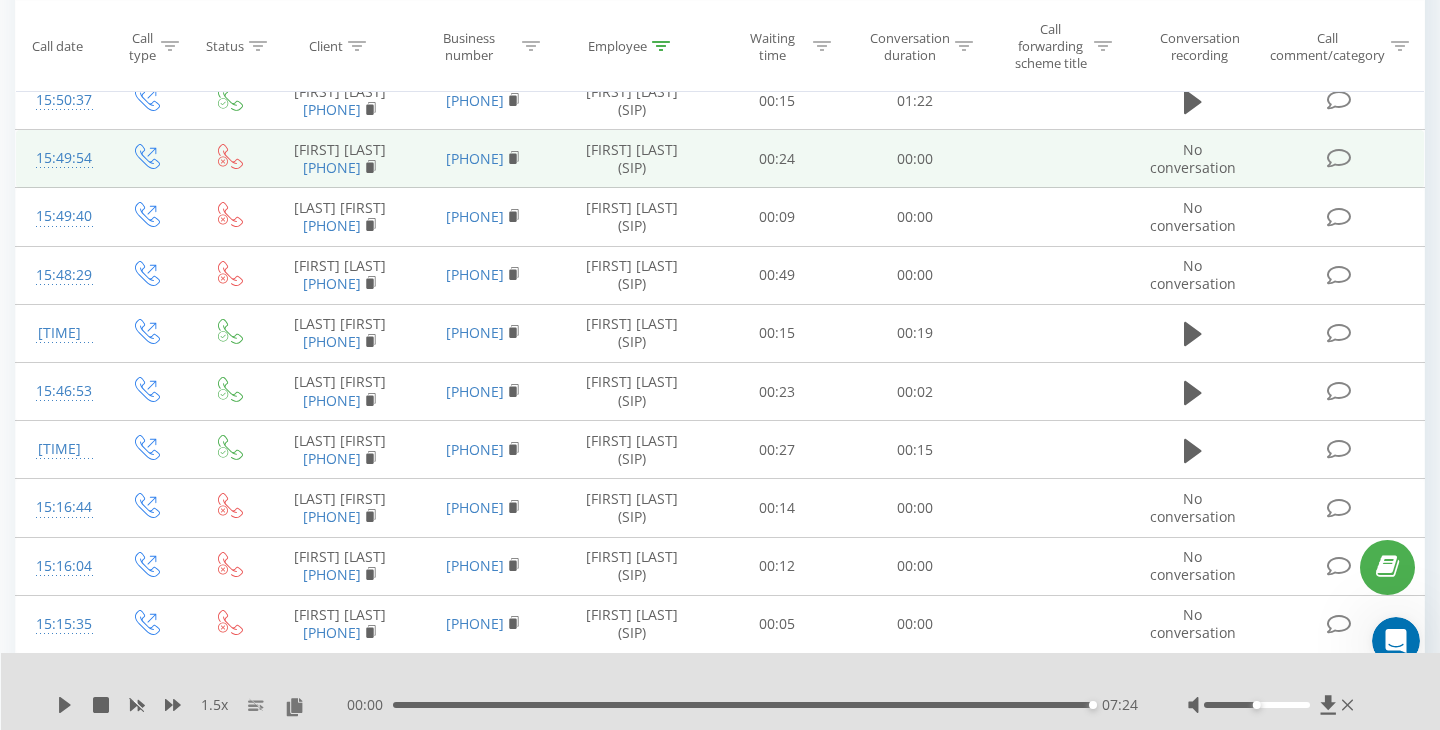 scroll, scrollTop: 1941, scrollLeft: 0, axis: vertical 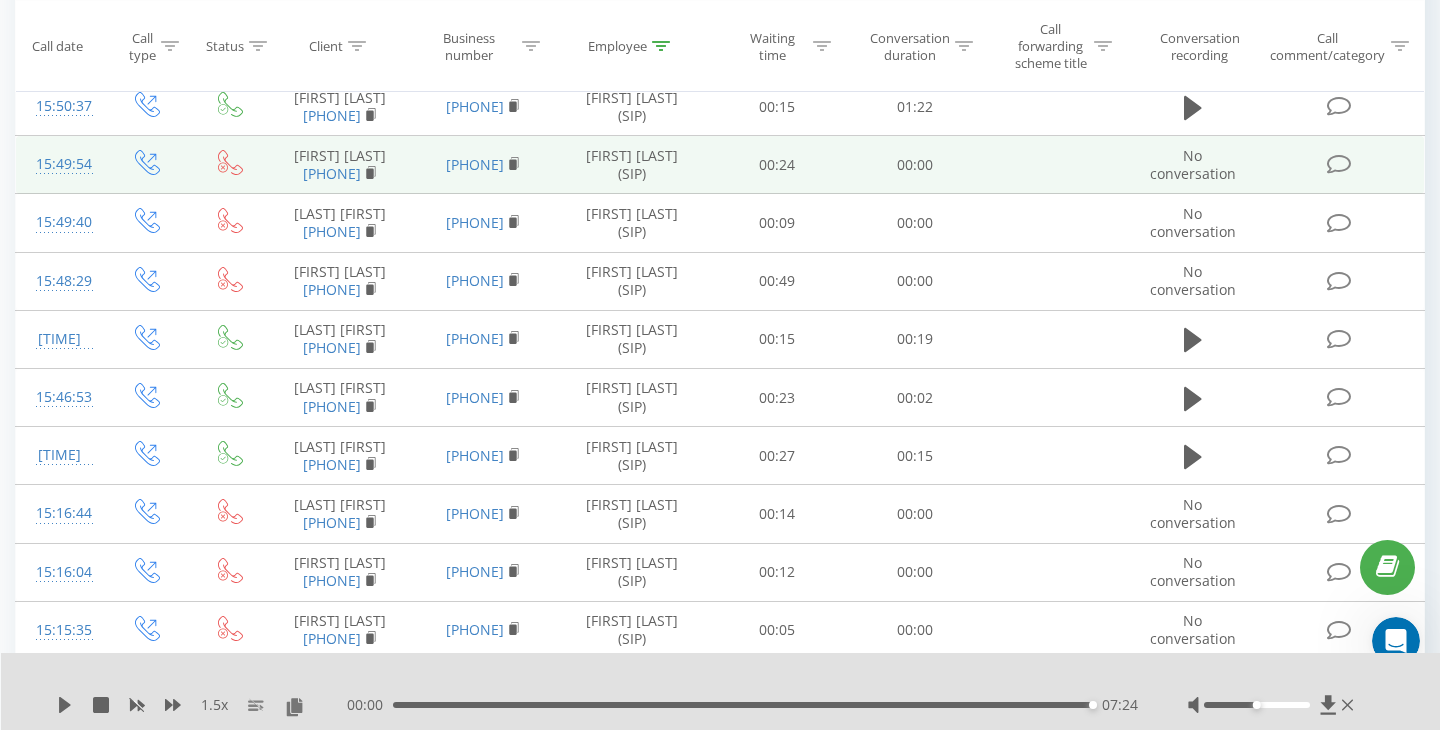 click 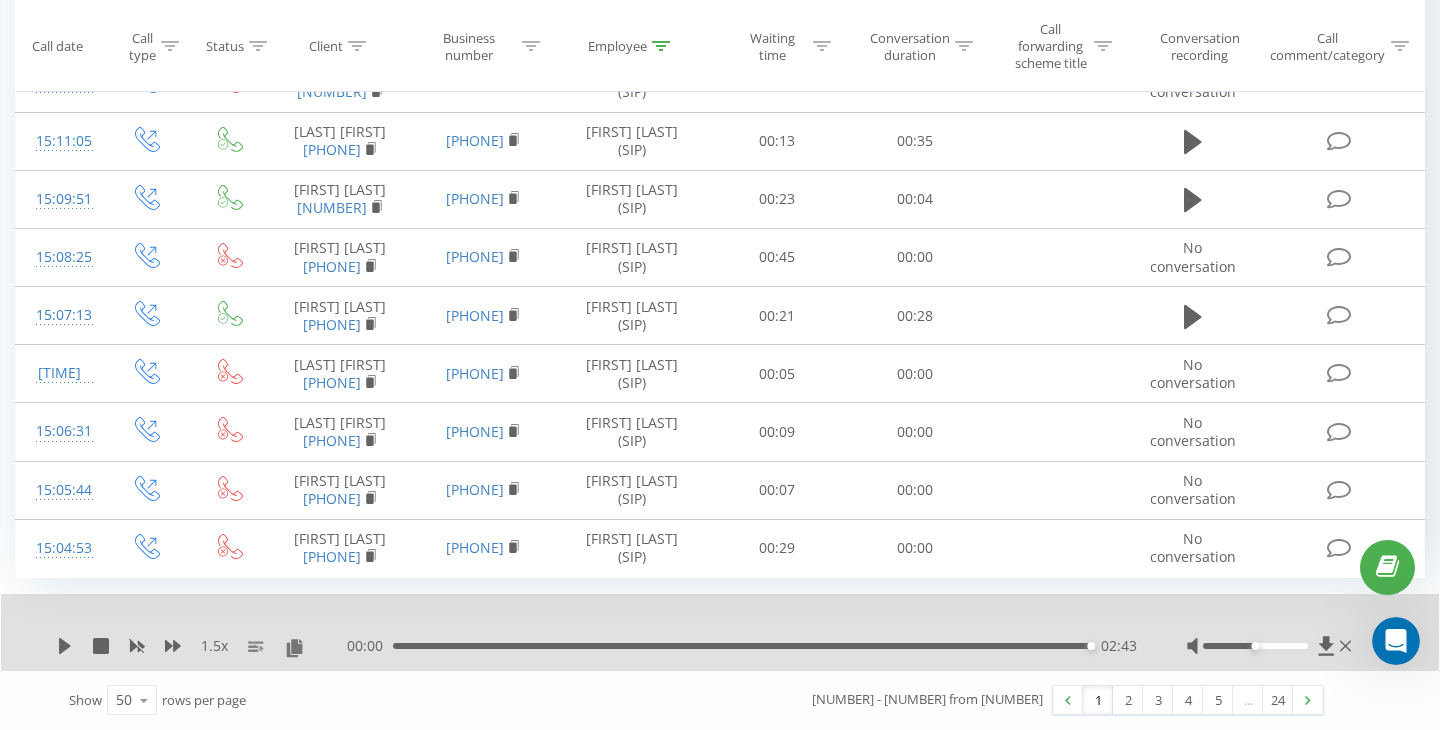 scroll, scrollTop: 3927, scrollLeft: 0, axis: vertical 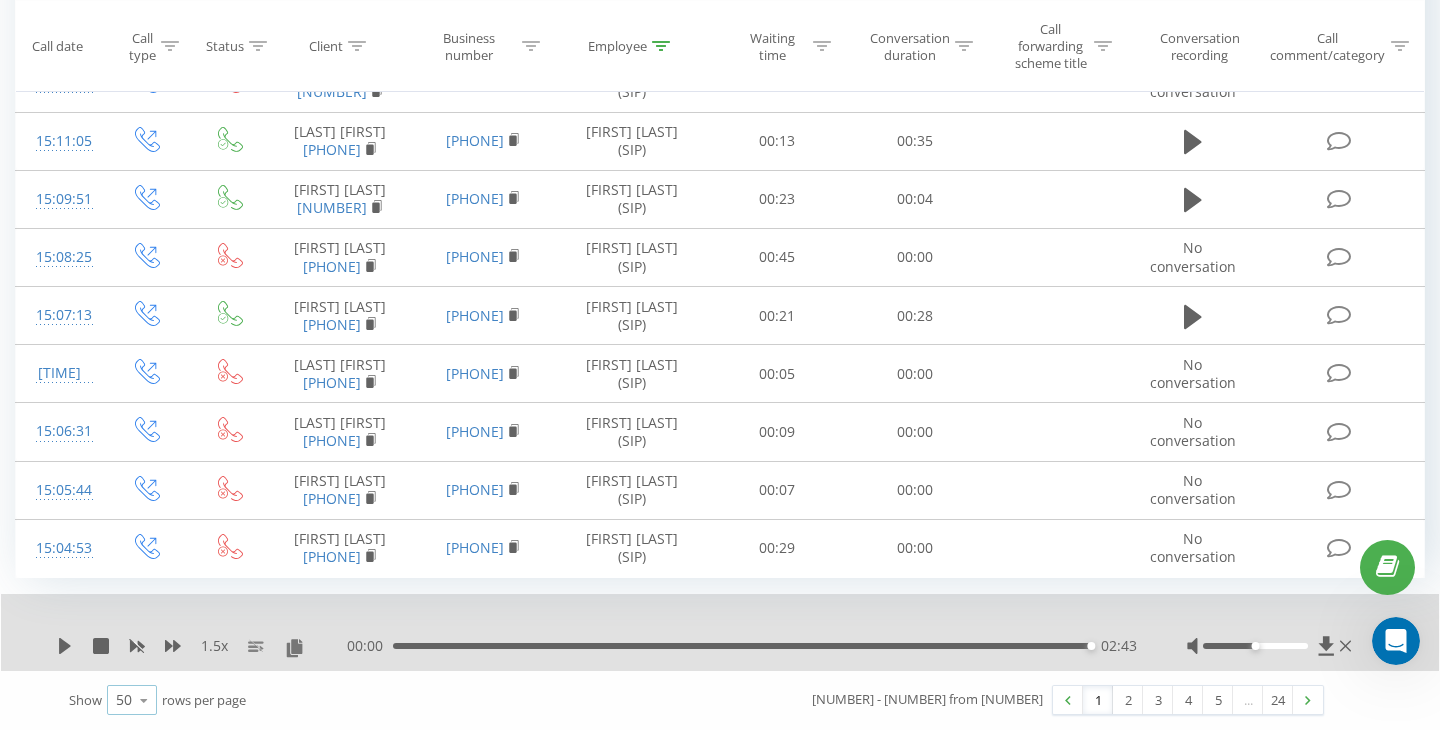 click at bounding box center [144, 700] 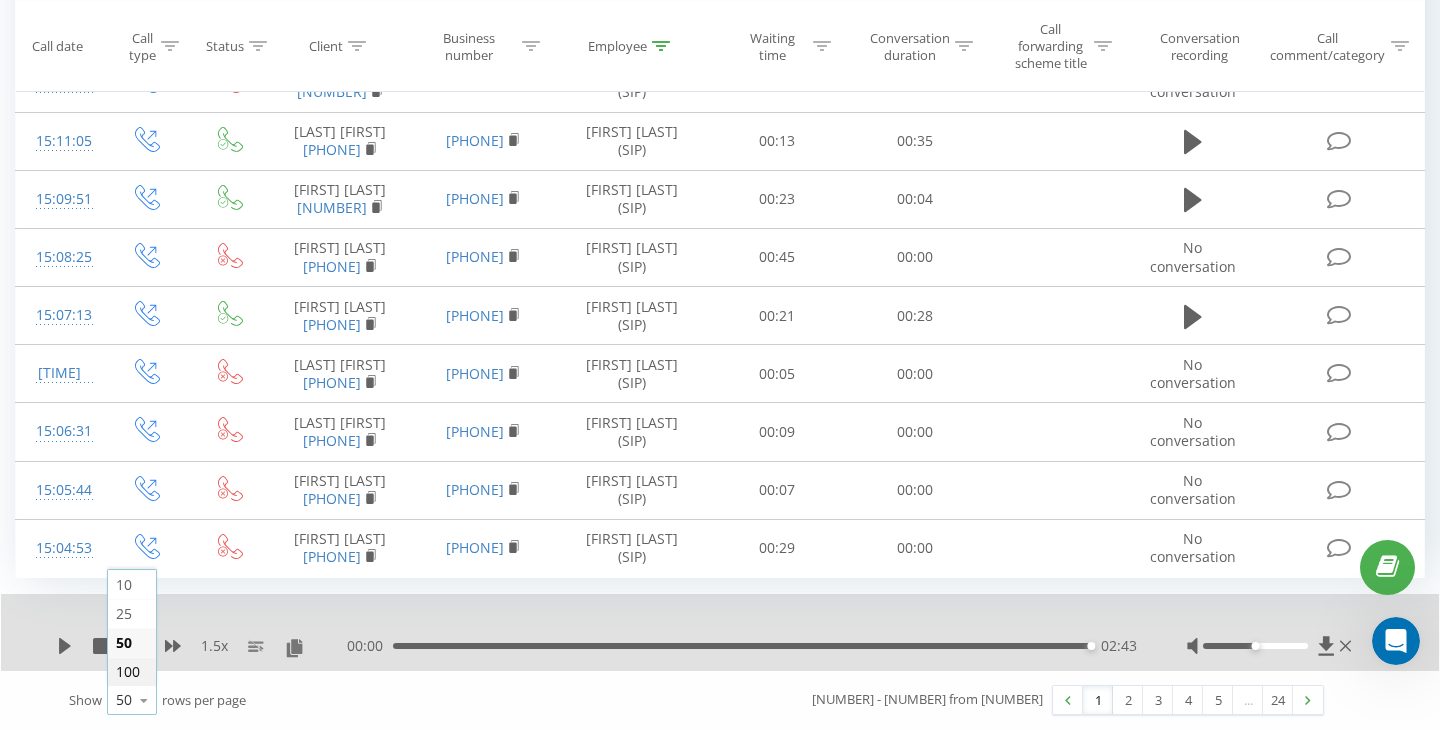 click on "100" at bounding box center (128, 671) 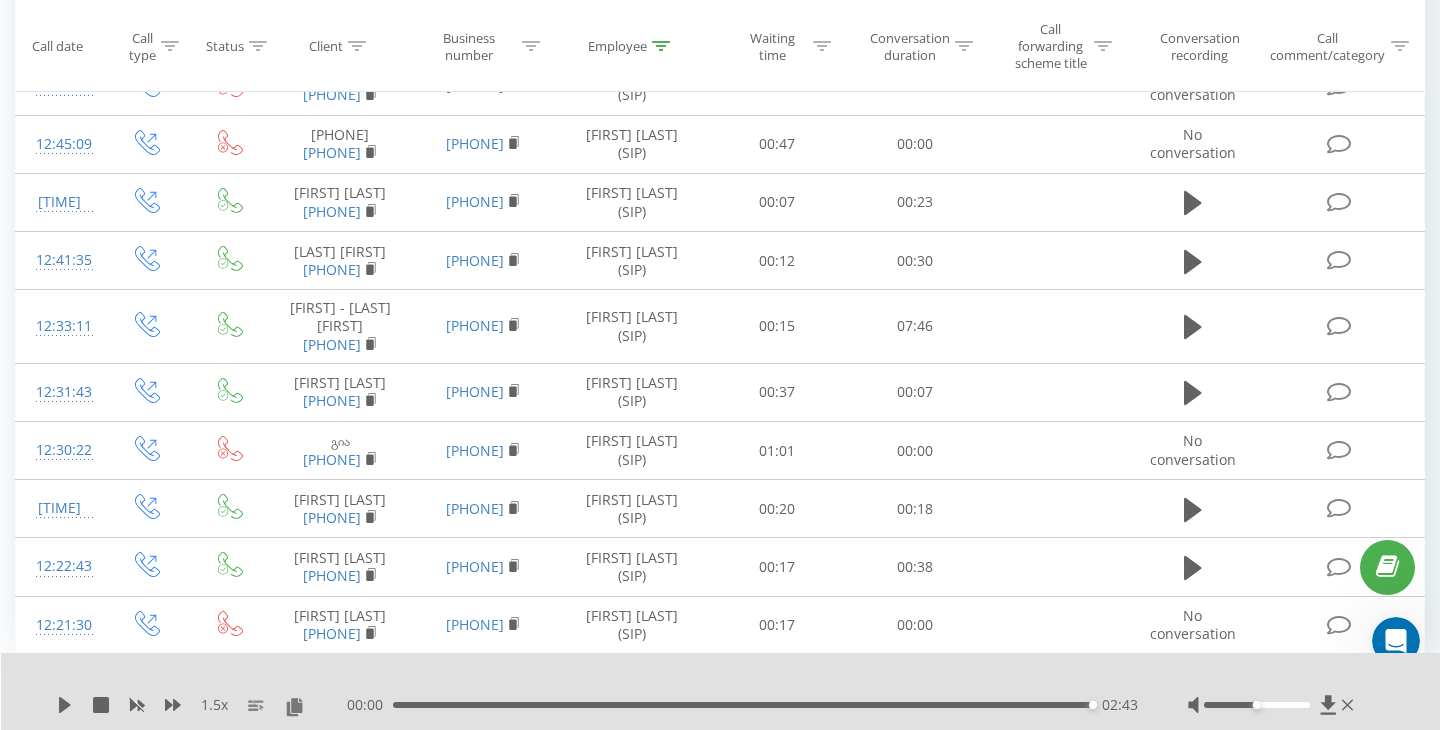 scroll, scrollTop: 7764, scrollLeft: 0, axis: vertical 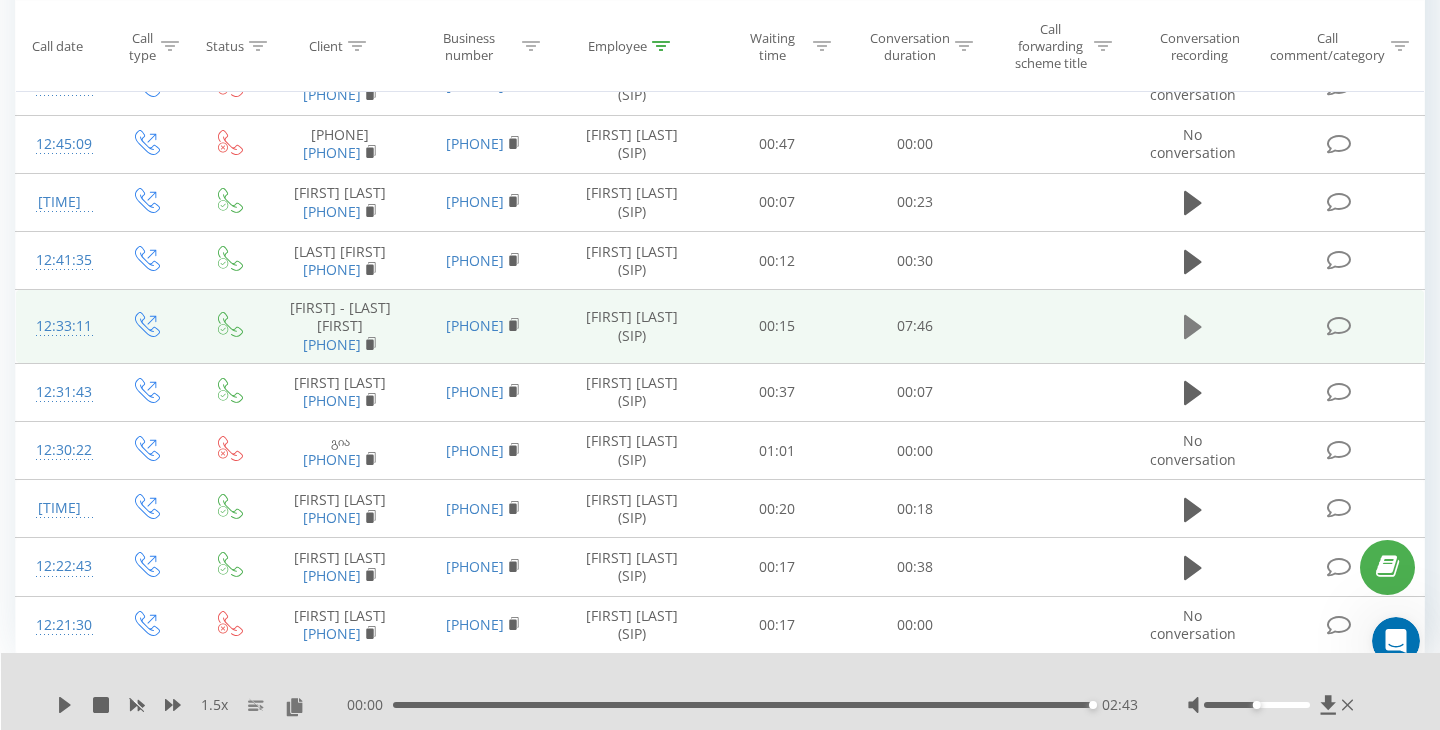 click 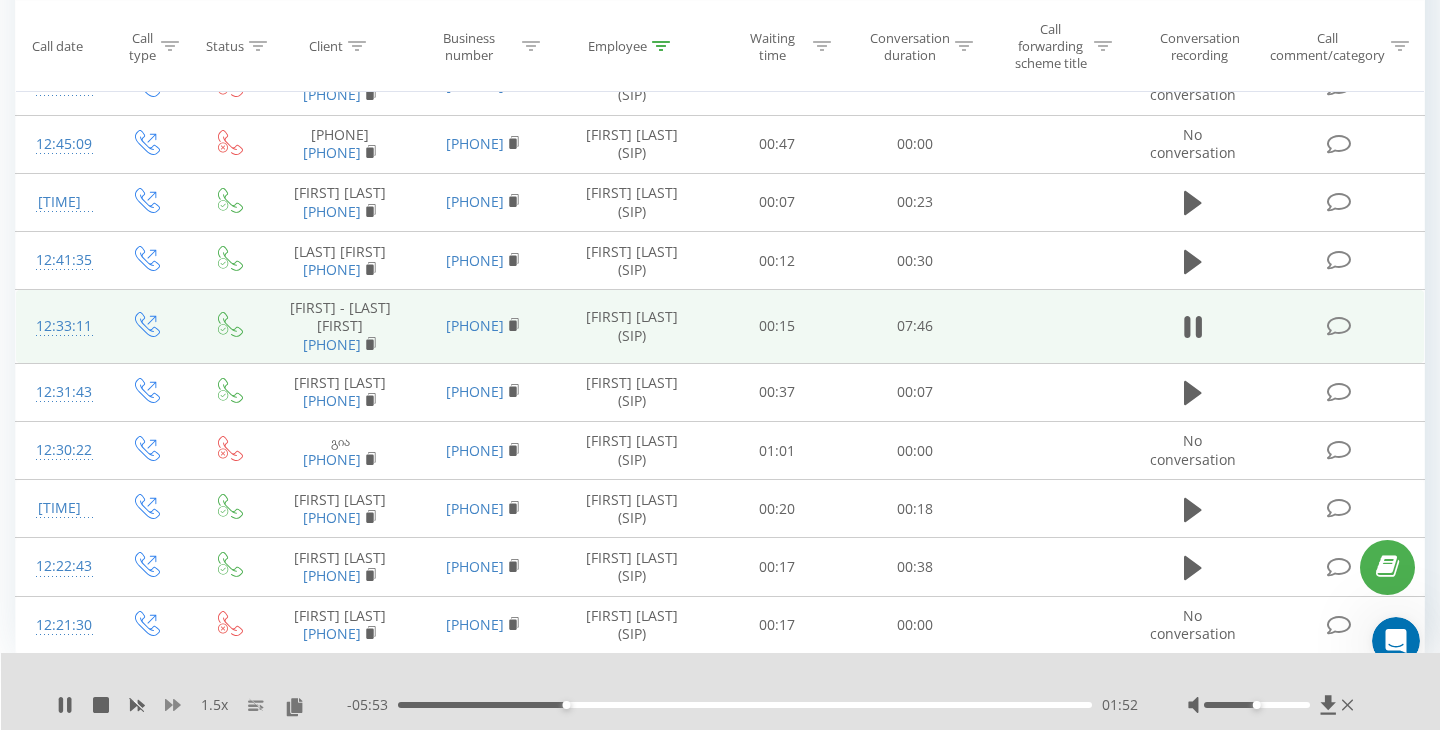 click 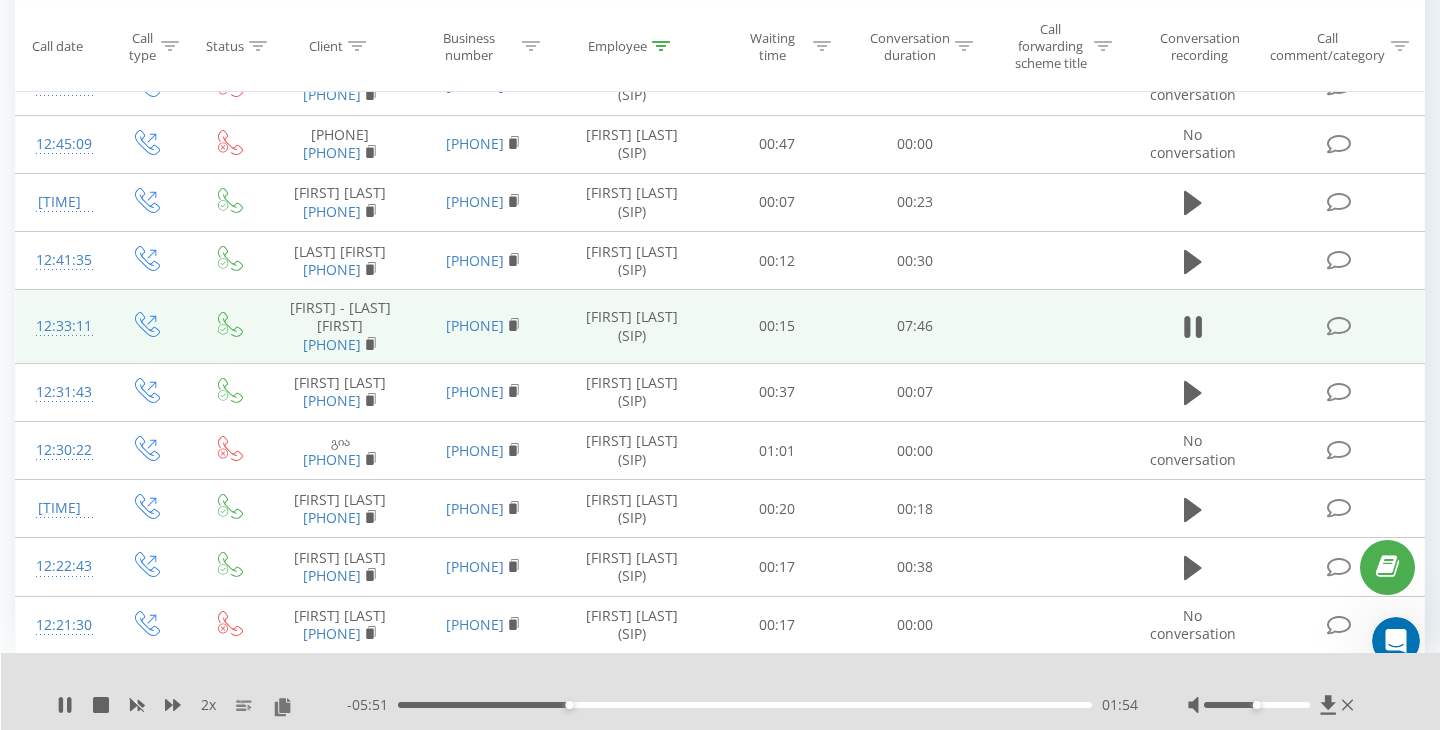 drag, startPoint x: 171, startPoint y: 707, endPoint x: 164, endPoint y: 663, distance: 44.553337 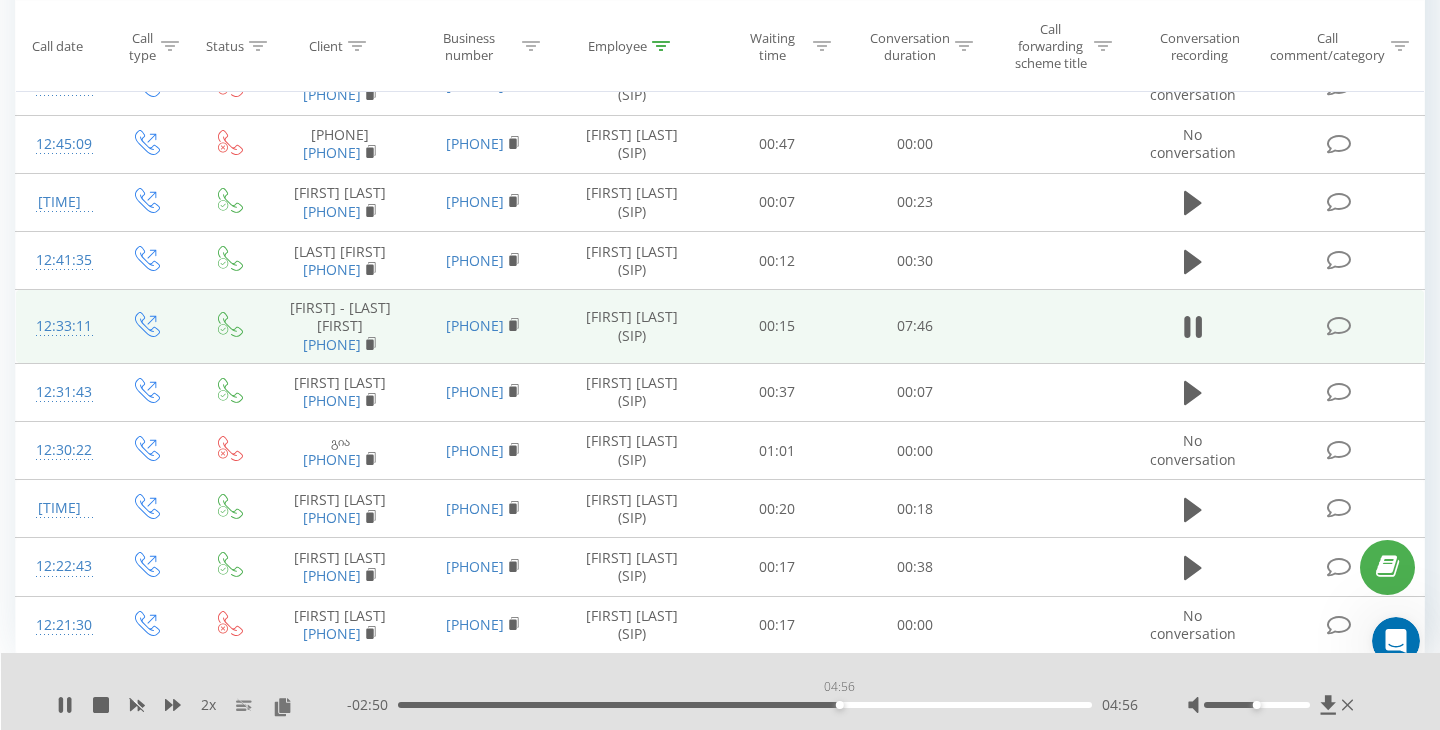 click on "04:56" at bounding box center [745, 705] 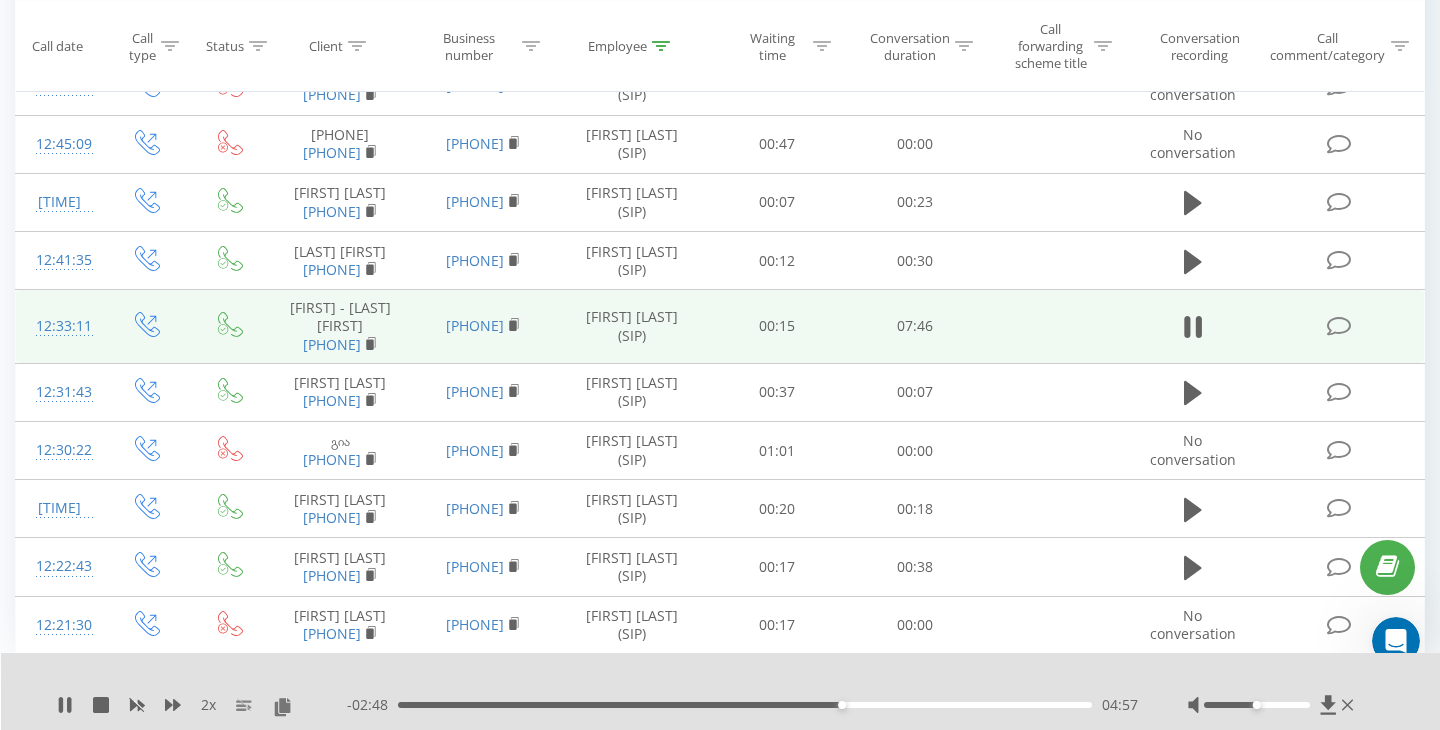 click on "04:57" at bounding box center (745, 705) 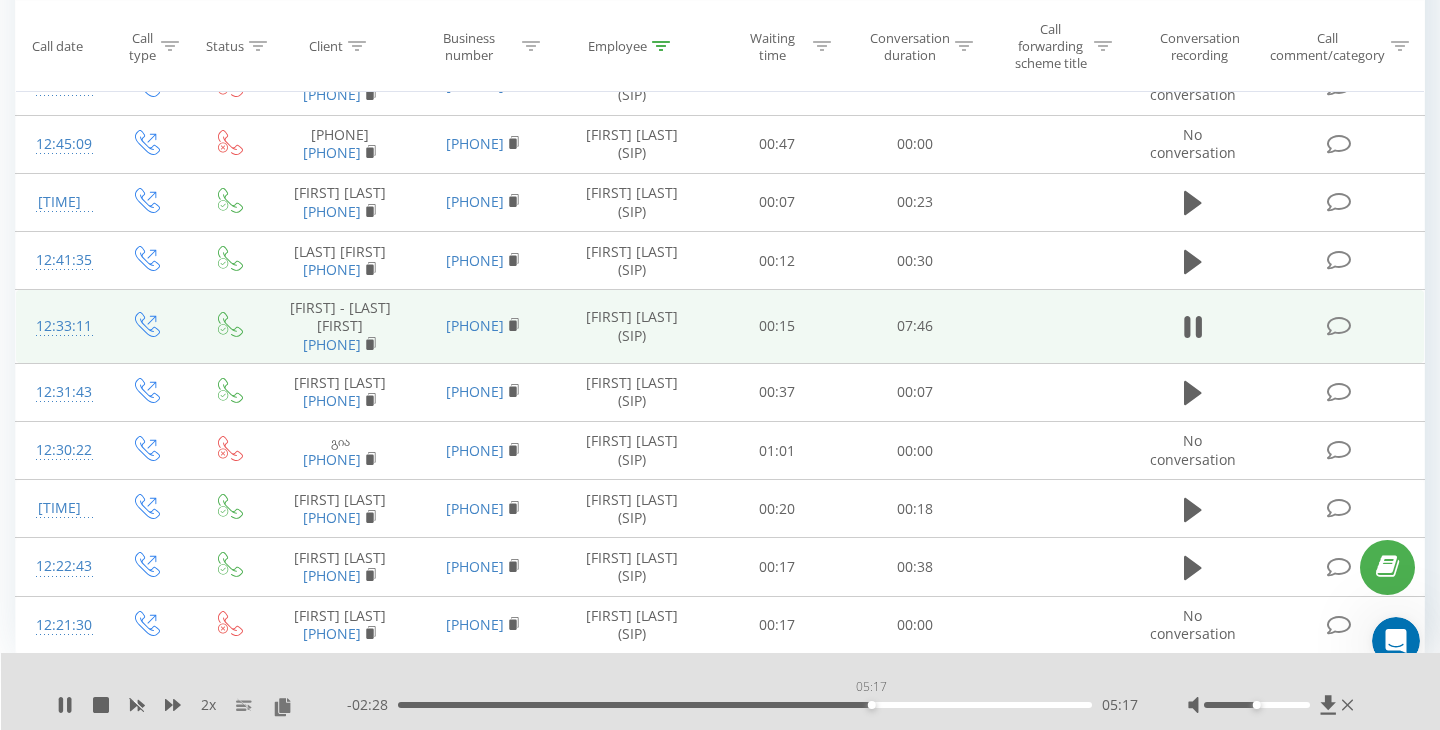click on "05:17" at bounding box center [745, 705] 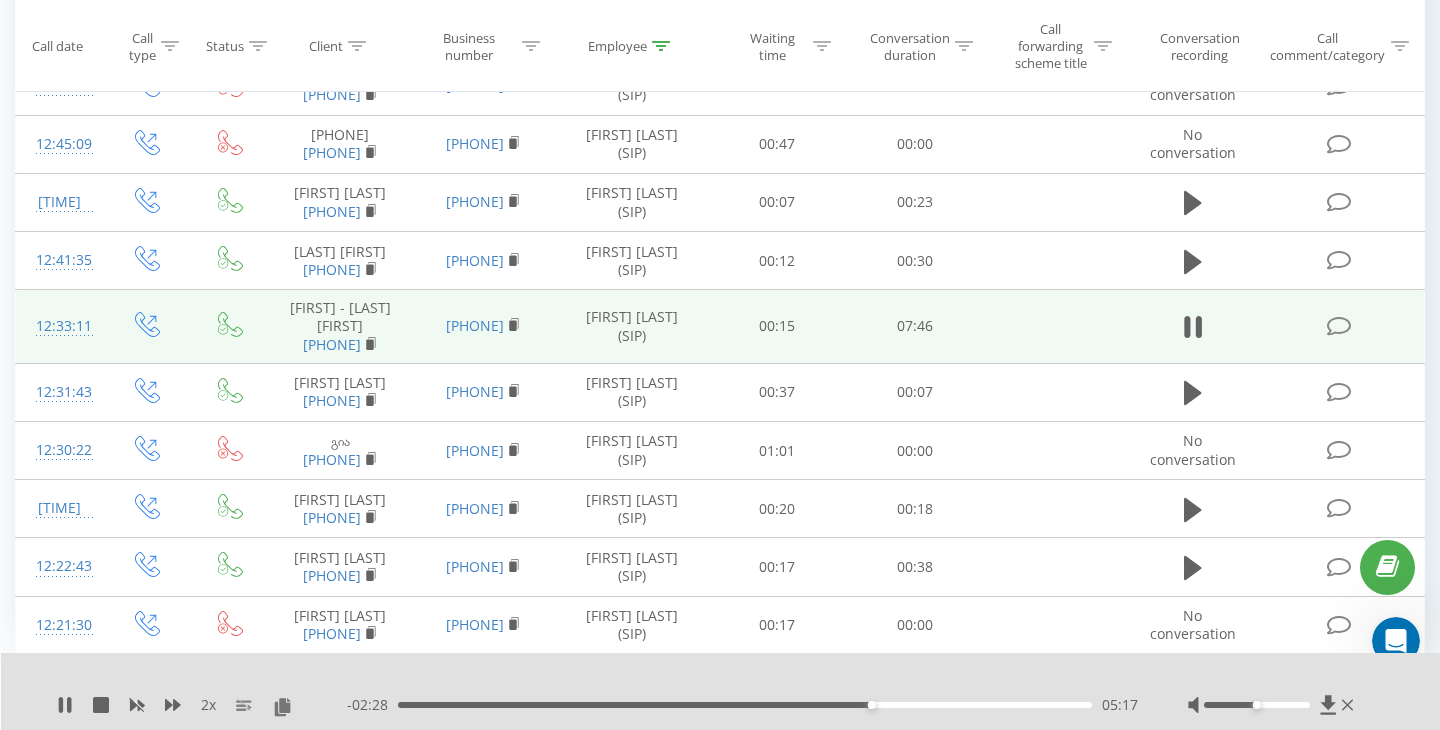 click on "05:17" at bounding box center (745, 705) 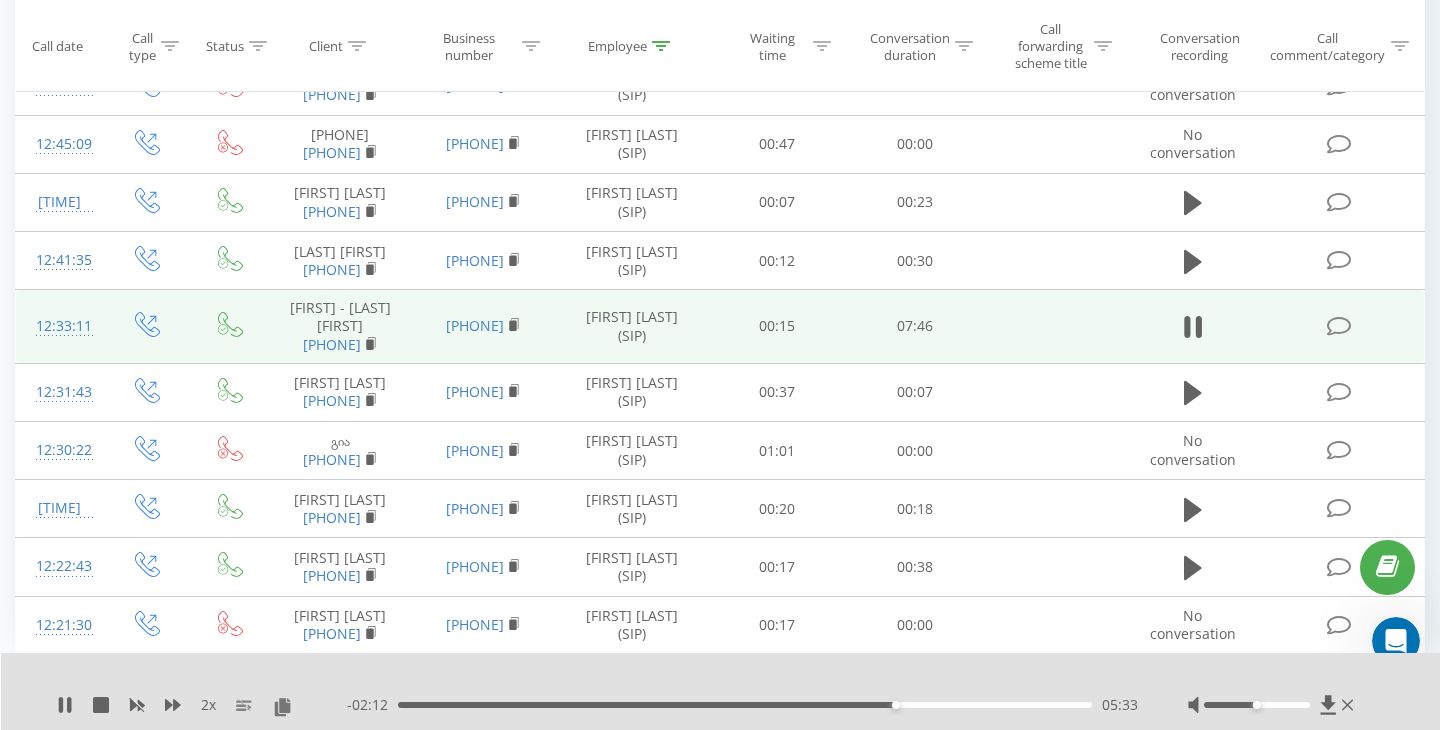 click on "05:33" at bounding box center [745, 705] 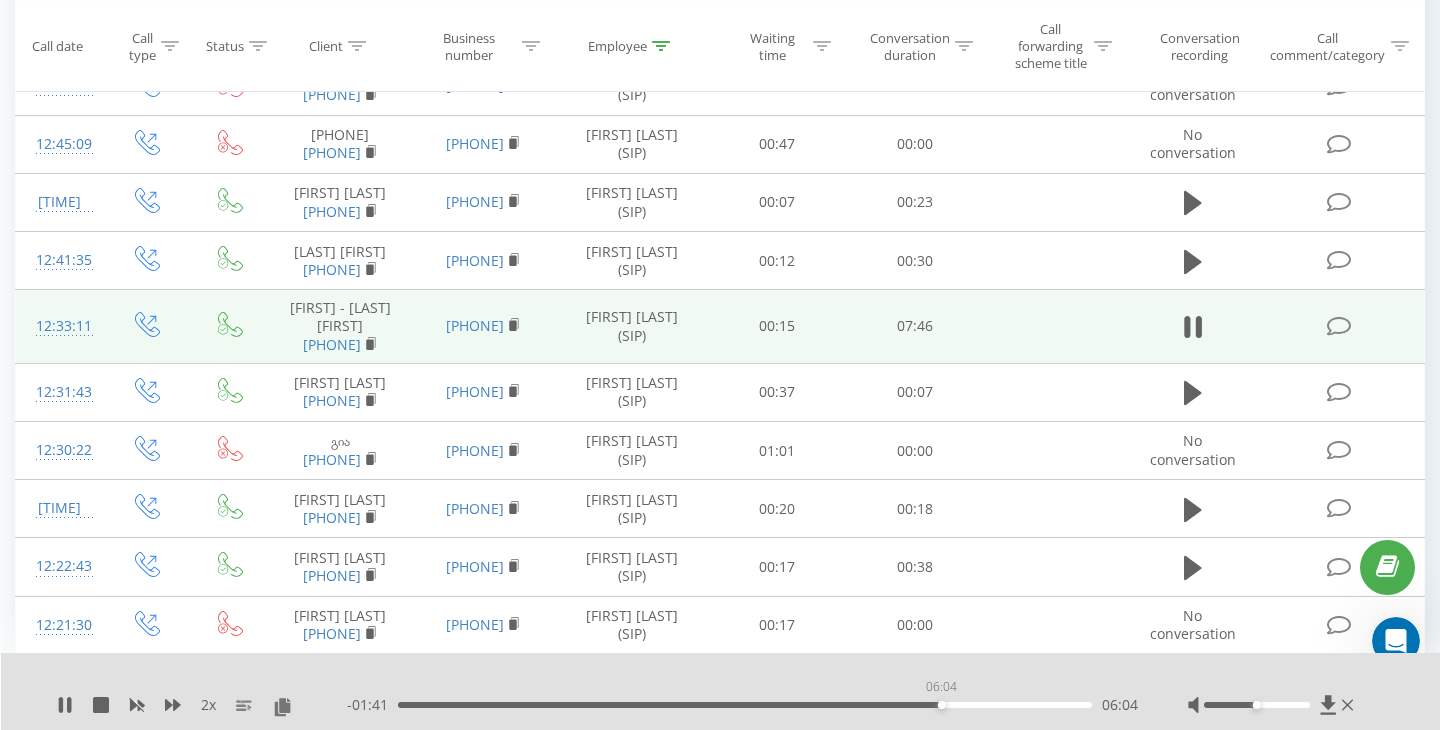click on "06:04" at bounding box center [745, 705] 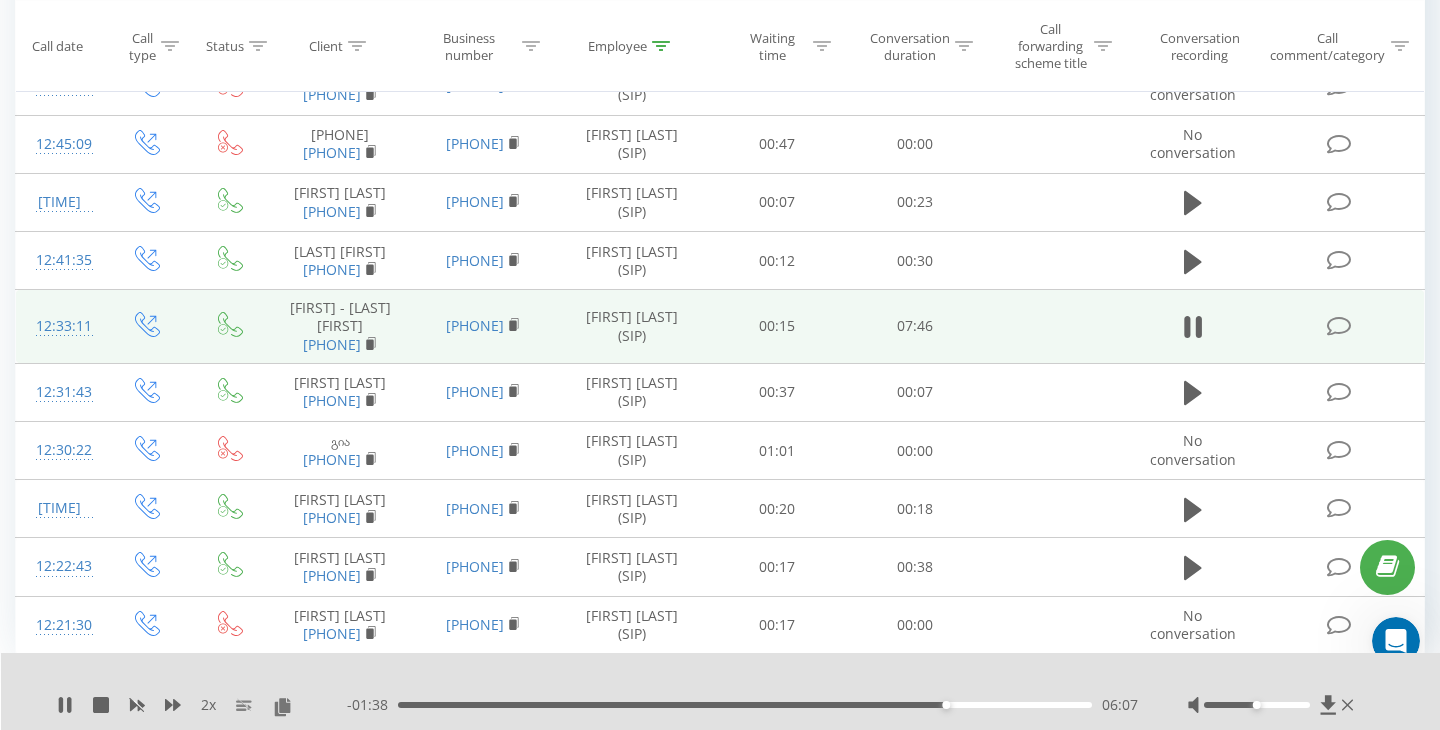 click on "06:07" at bounding box center [745, 705] 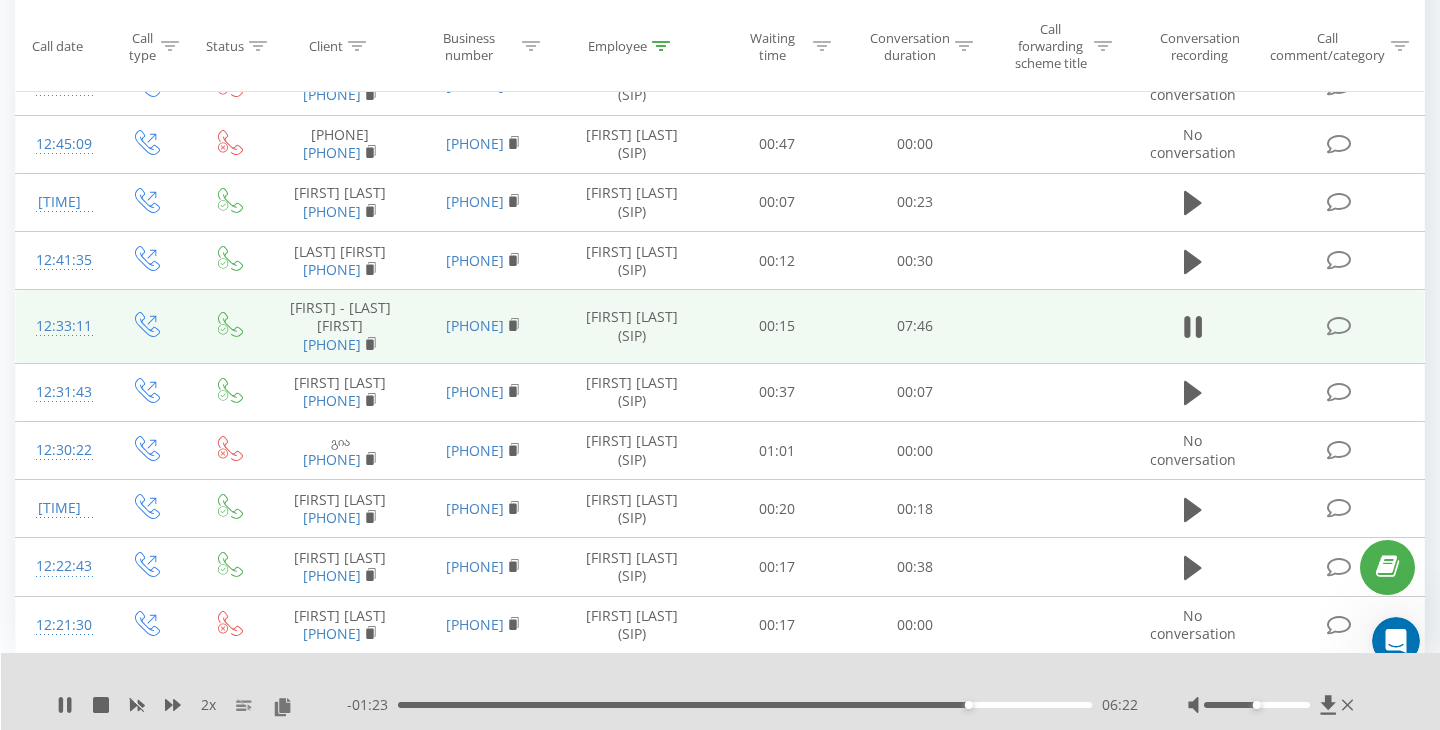 click on "06:22" at bounding box center [745, 705] 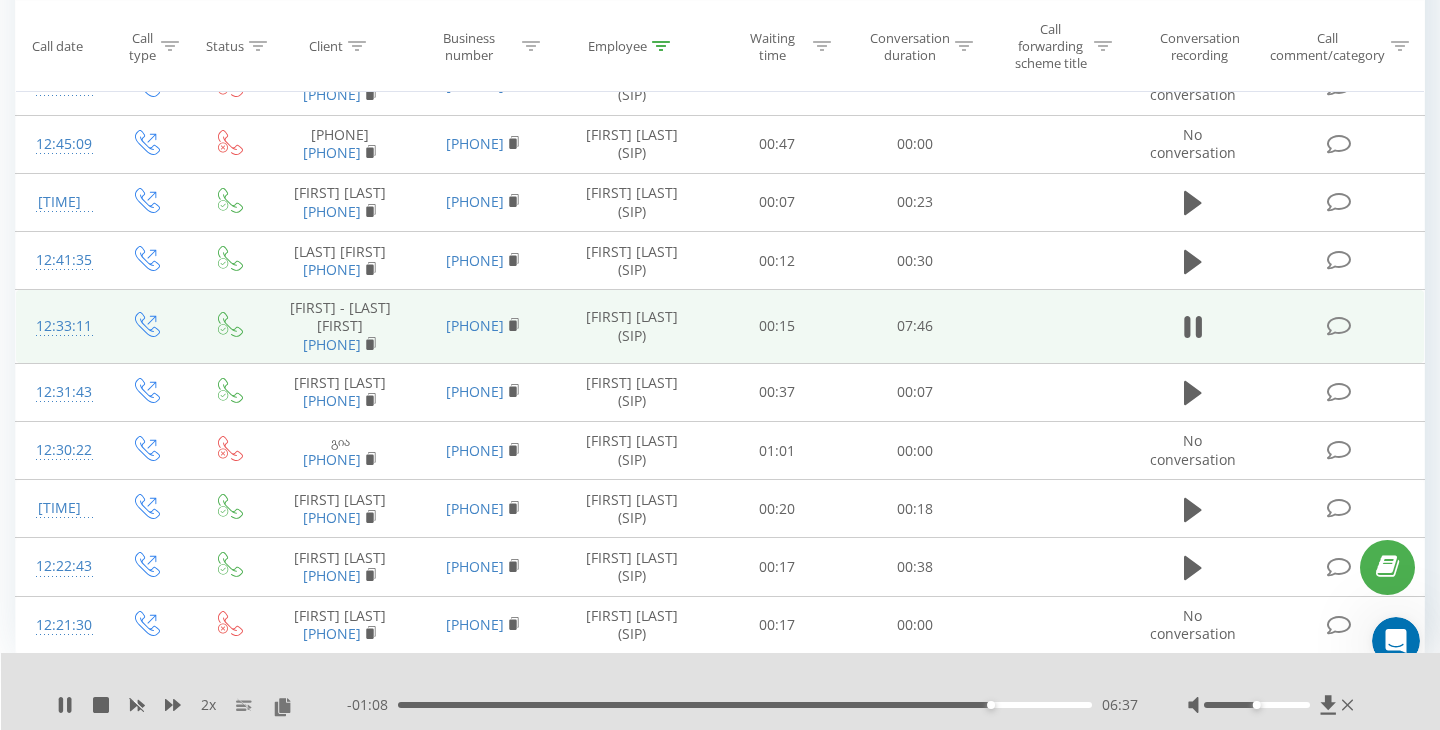 click on "06:37" at bounding box center [745, 705] 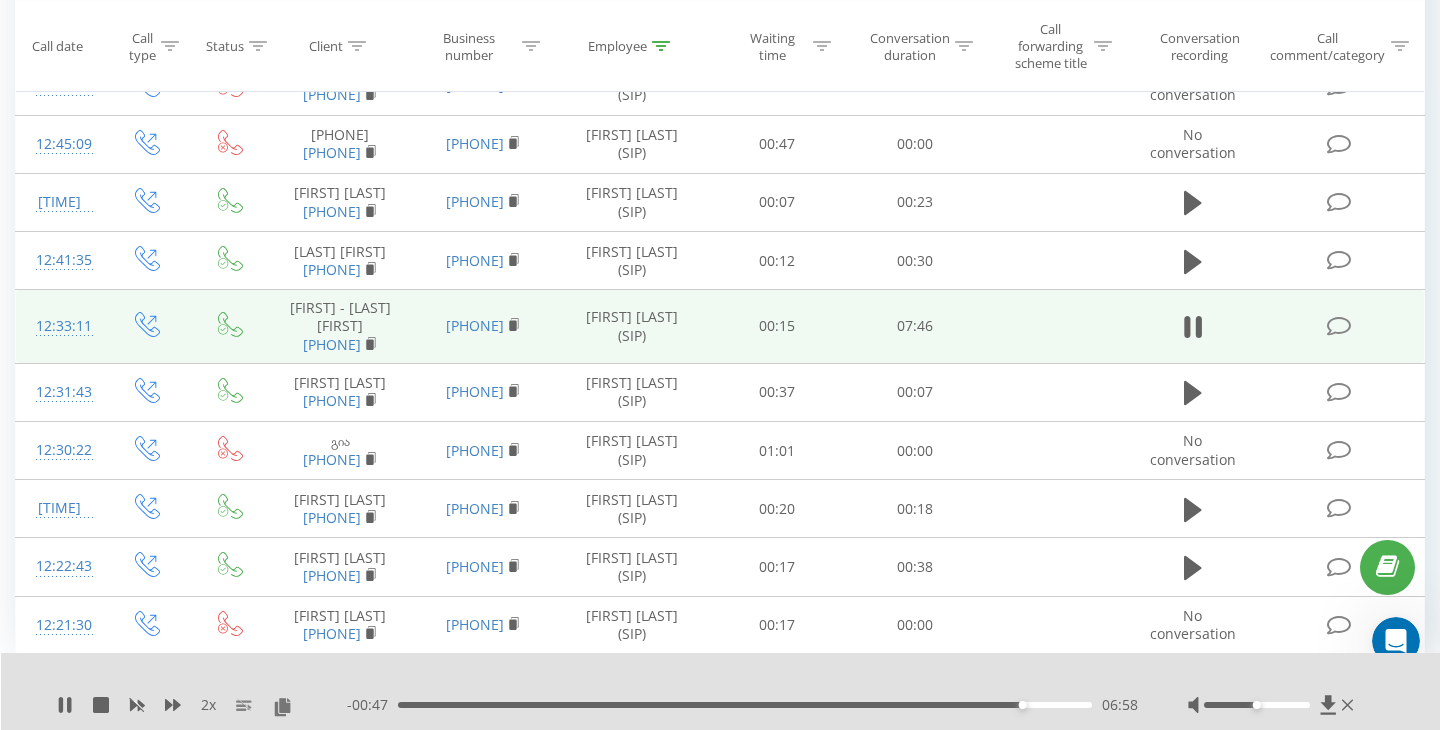 click on "06:58" at bounding box center (745, 705) 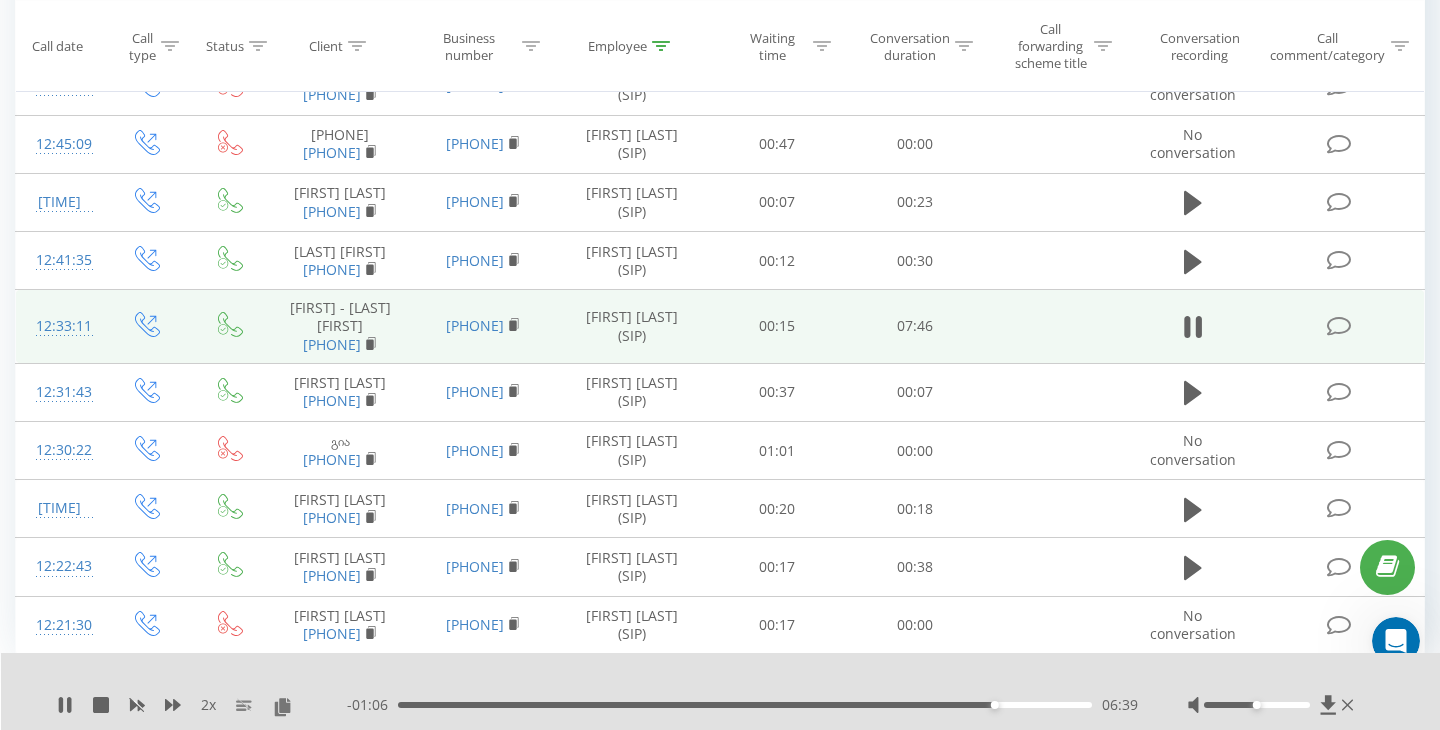 click on "06:39" at bounding box center (745, 705) 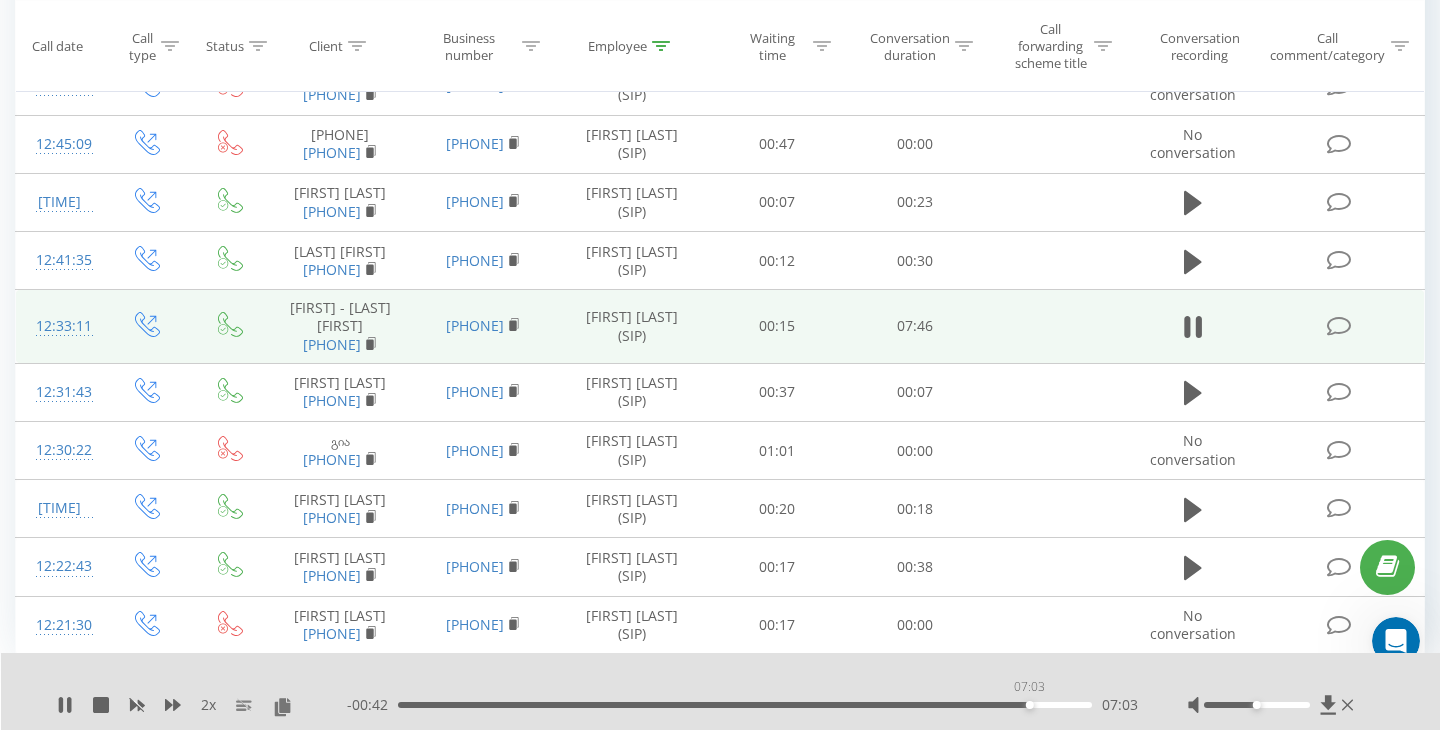 click on "07:03" at bounding box center (745, 705) 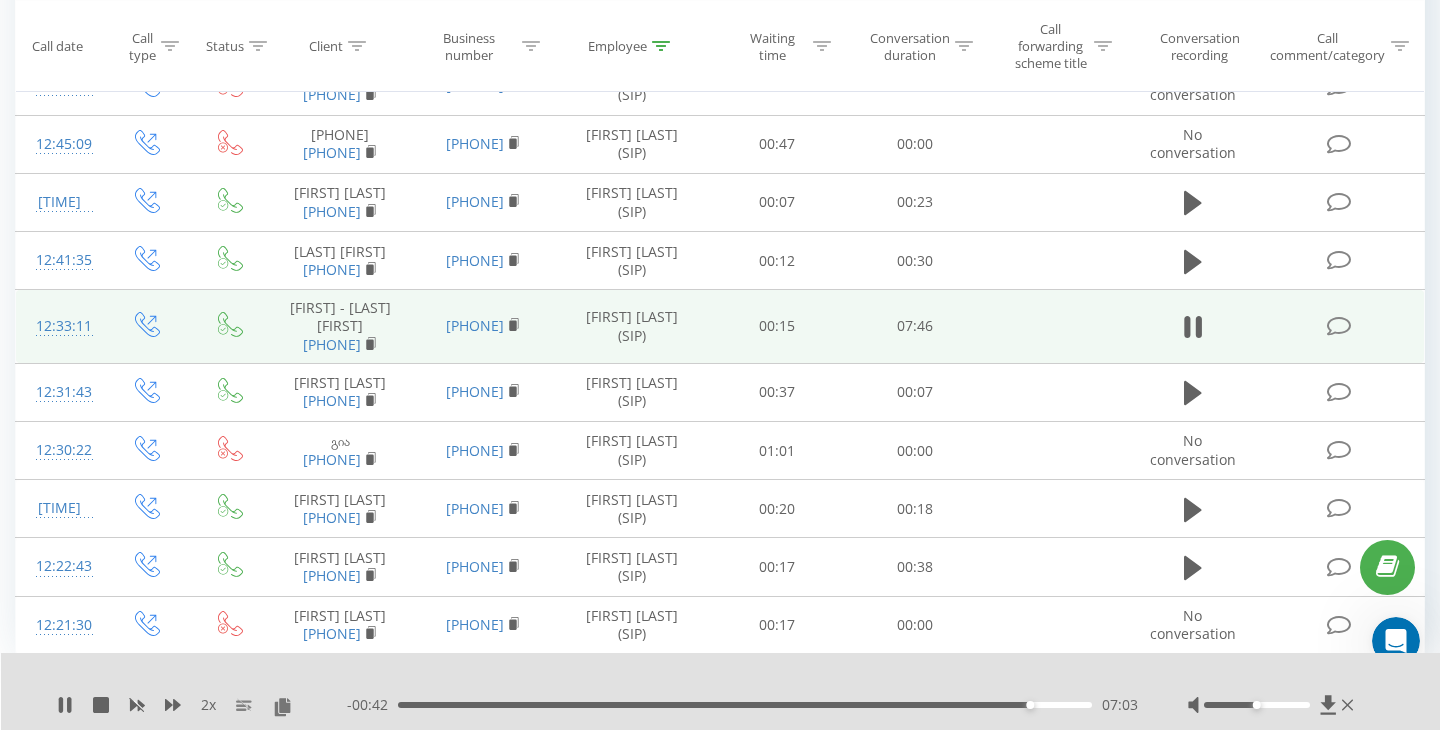 click on "07:03" at bounding box center [745, 705] 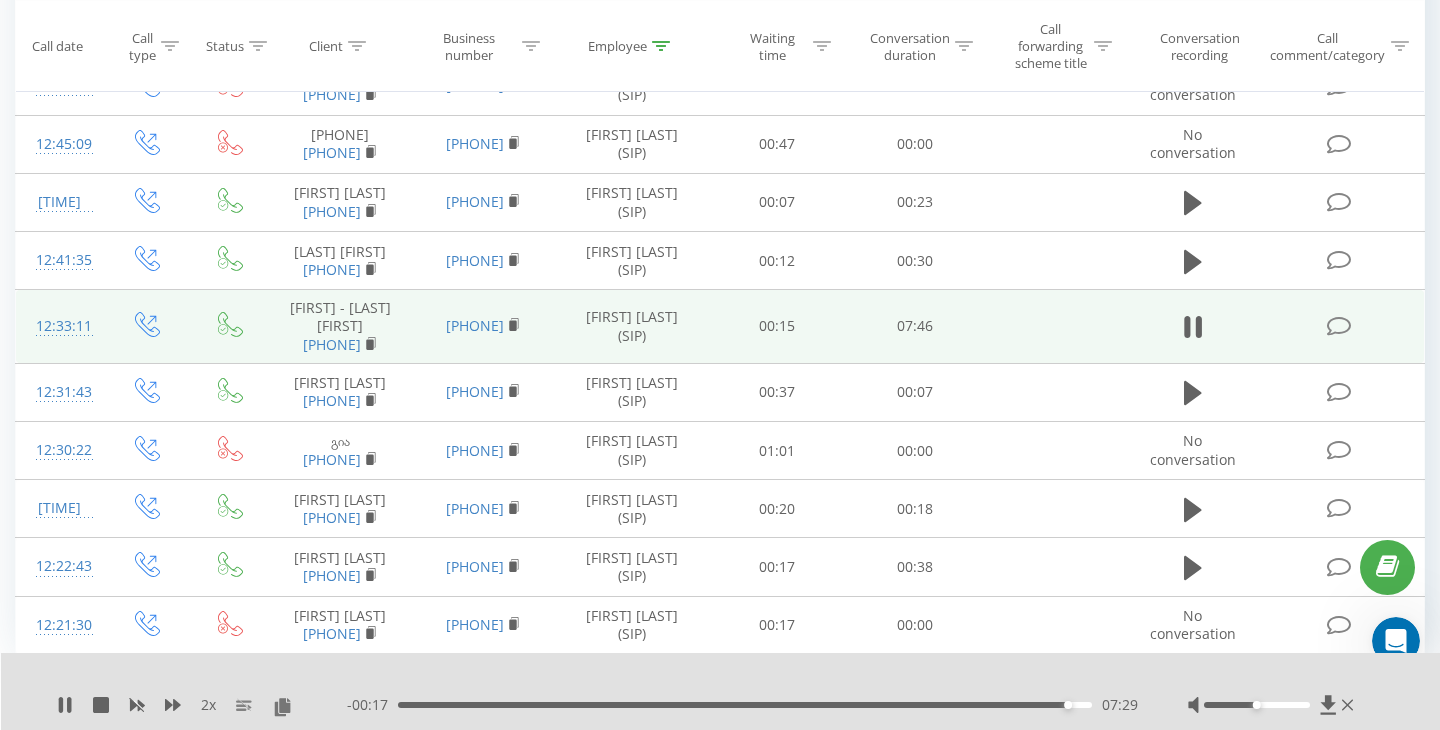 click on "07:29" at bounding box center (1068, 705) 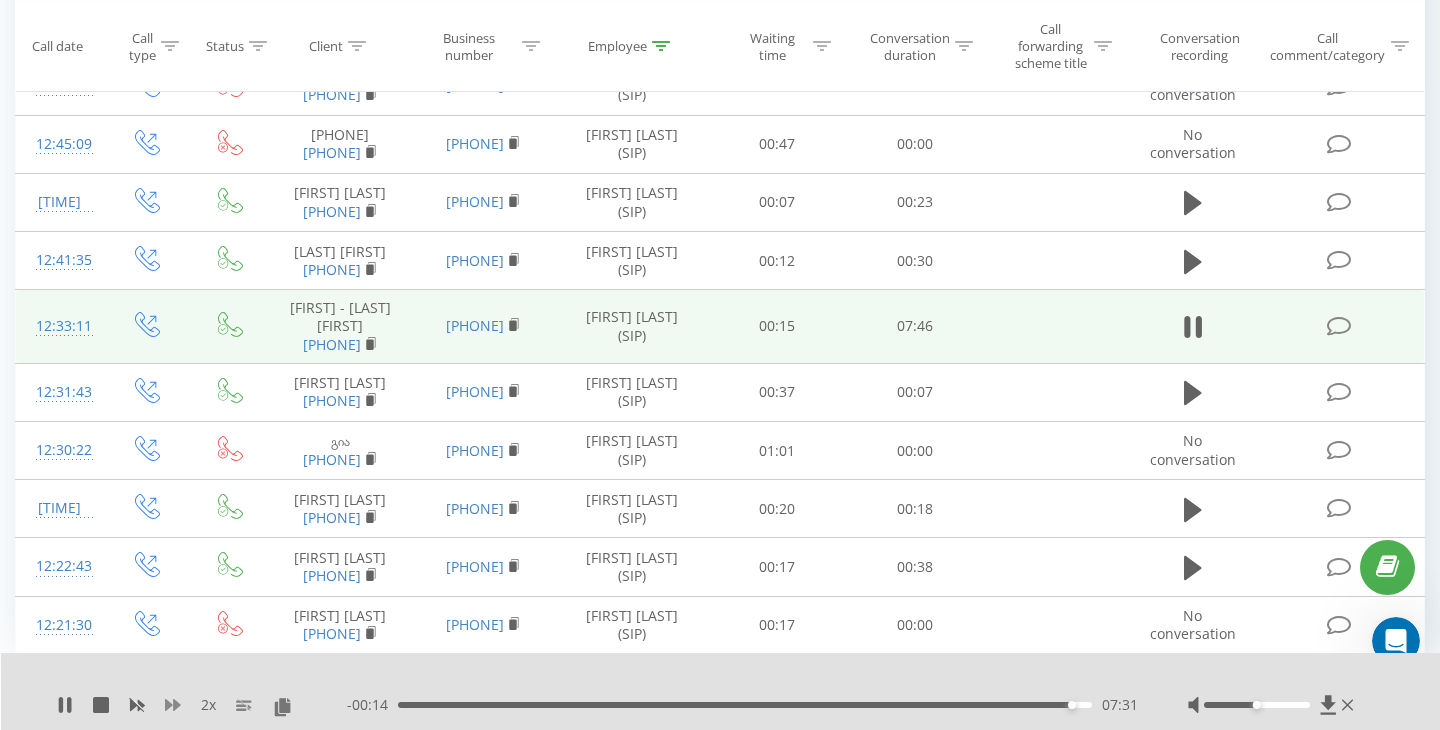 click 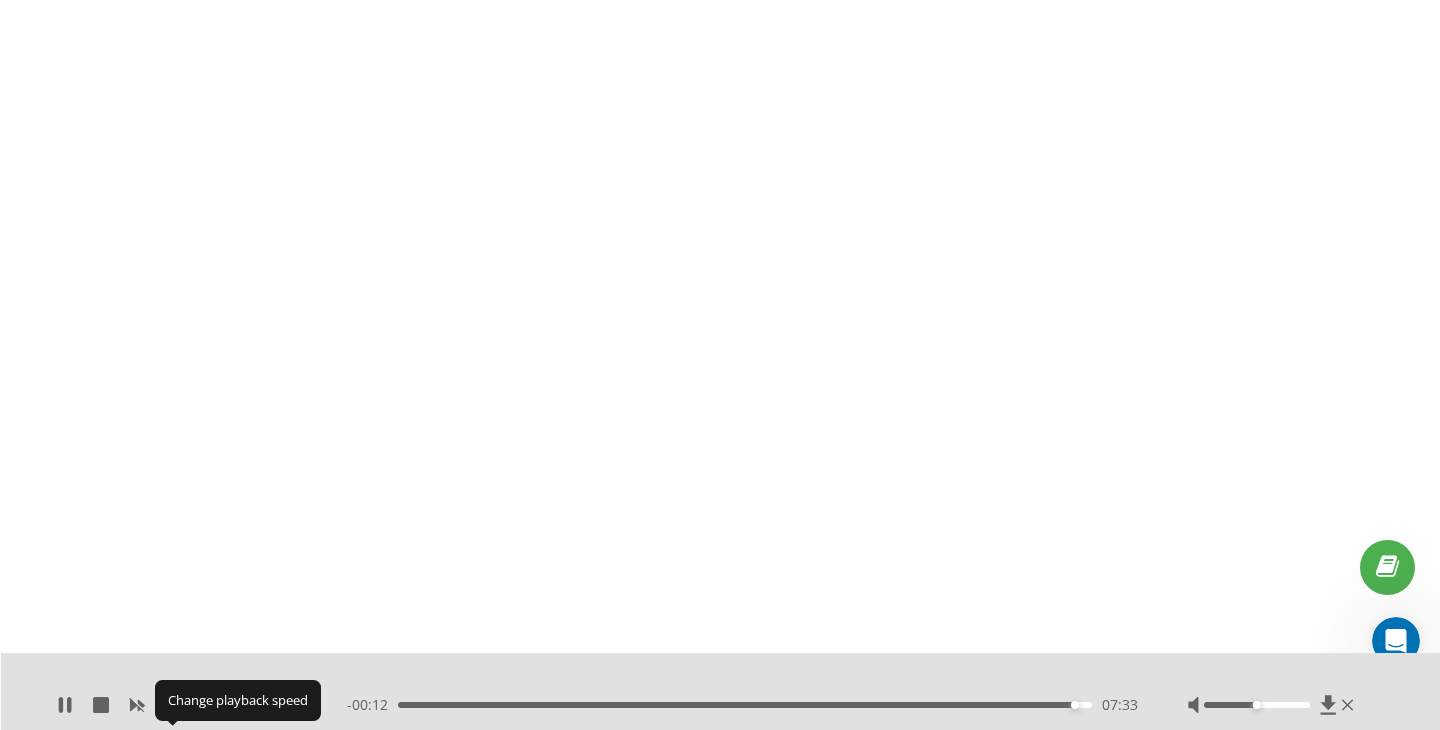 click 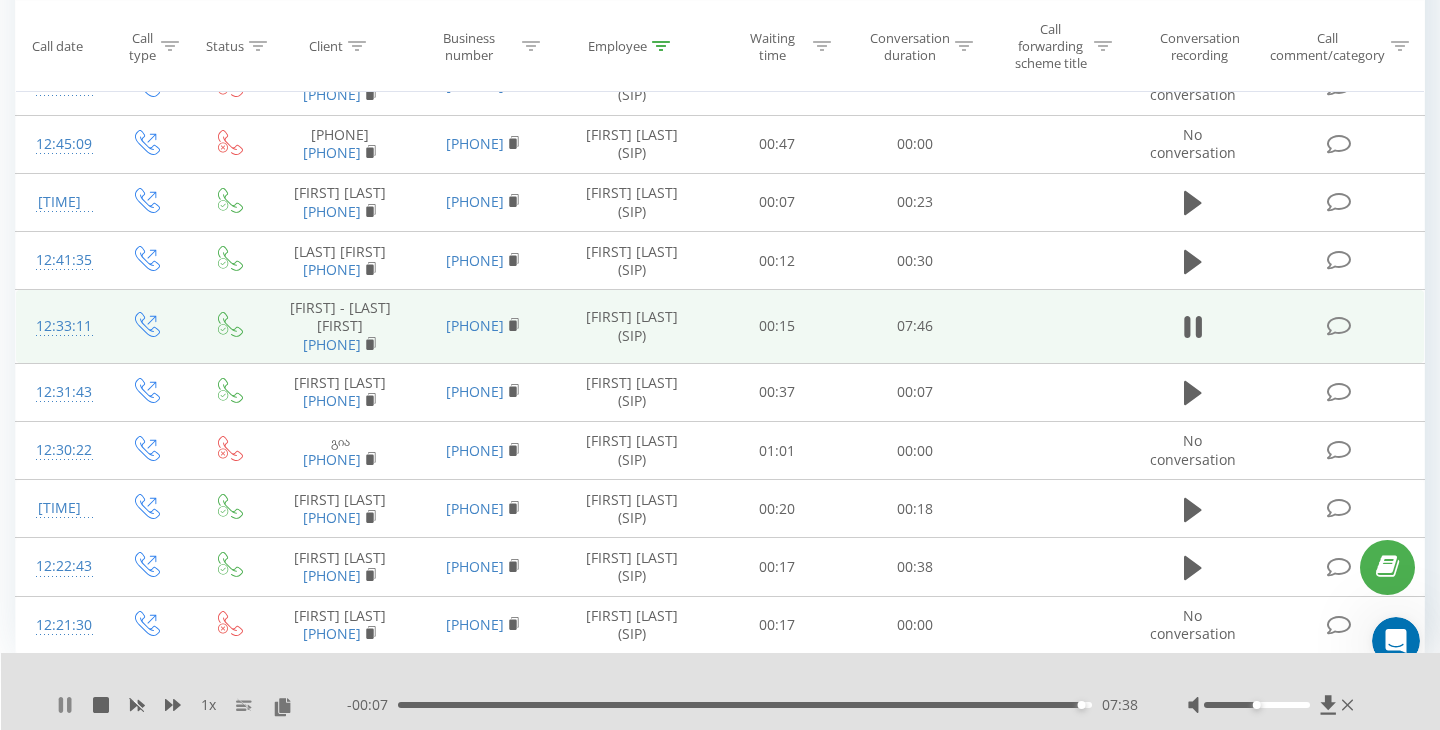 click 